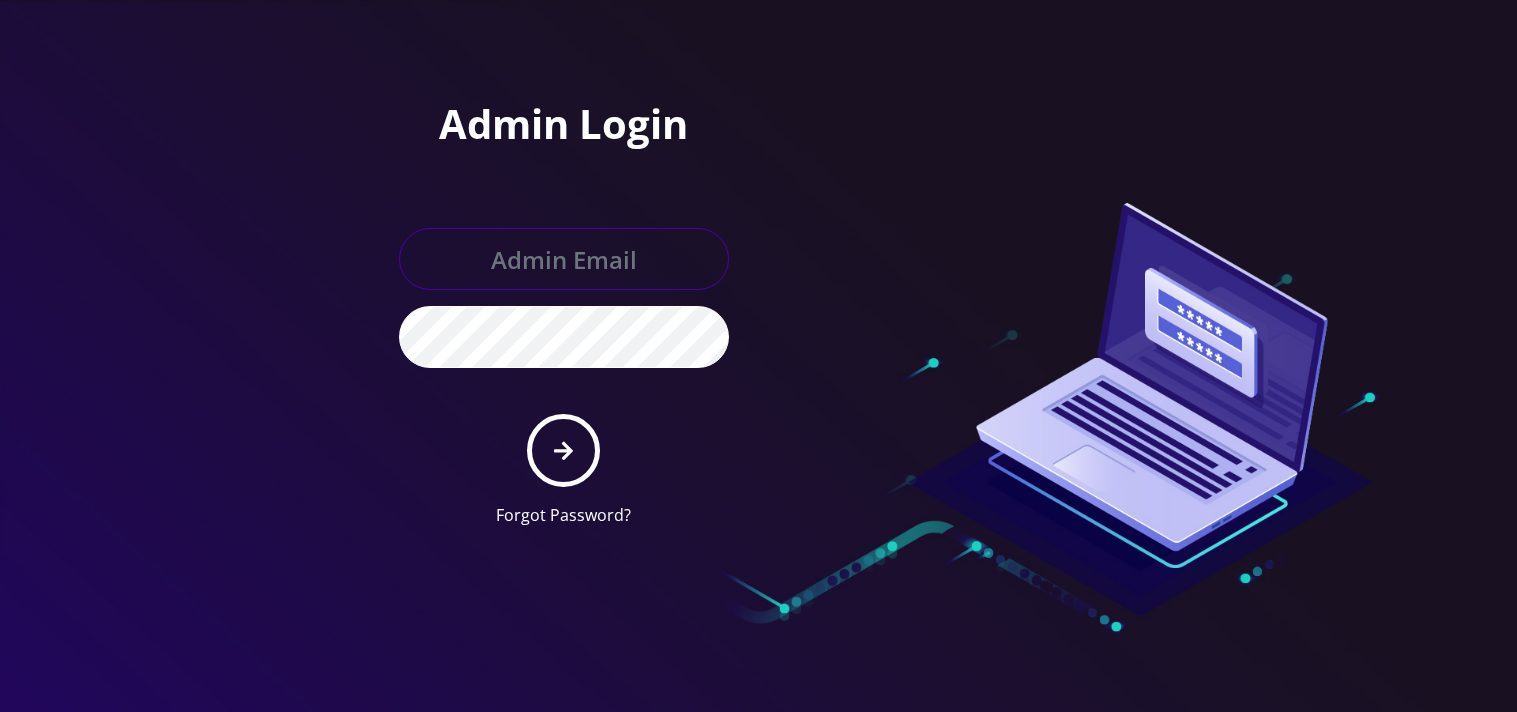 type on "mysti@example.com" 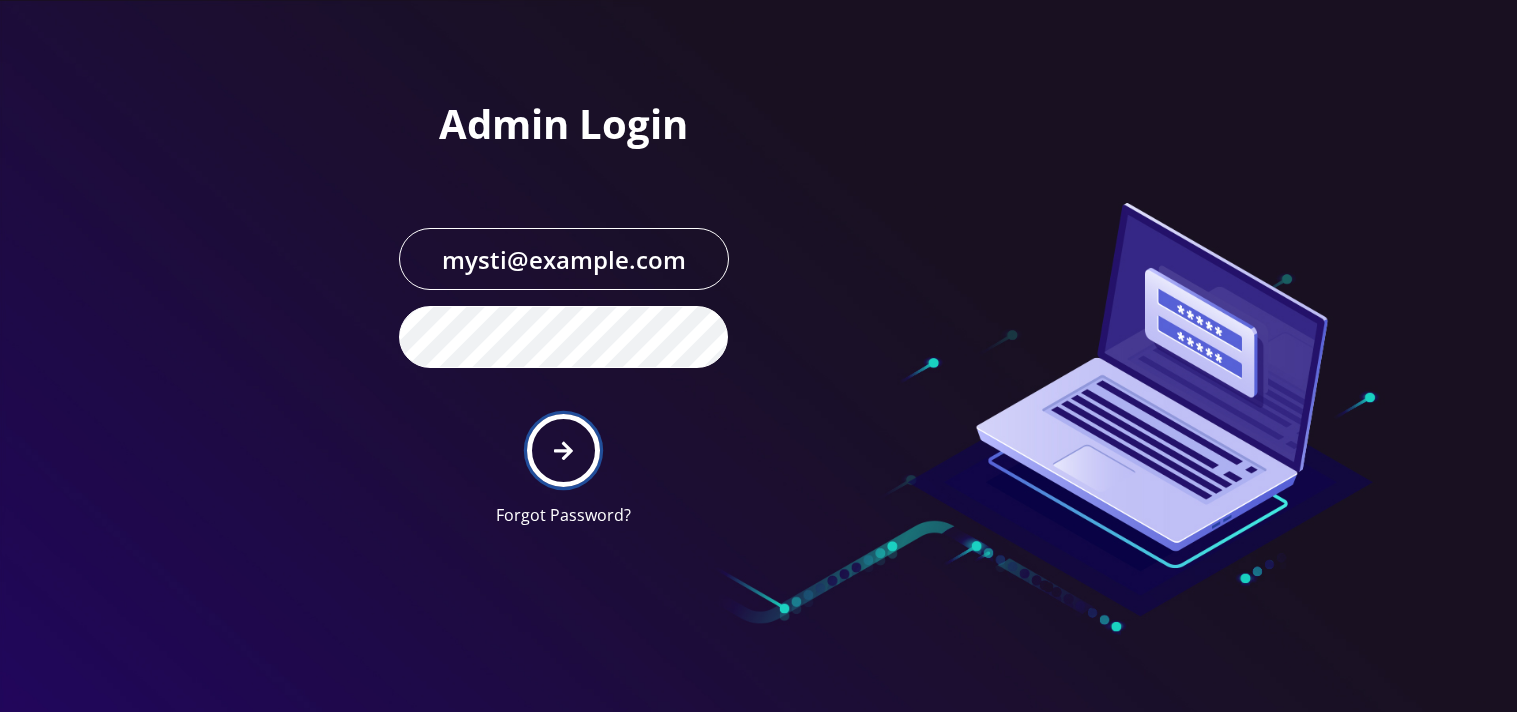 click 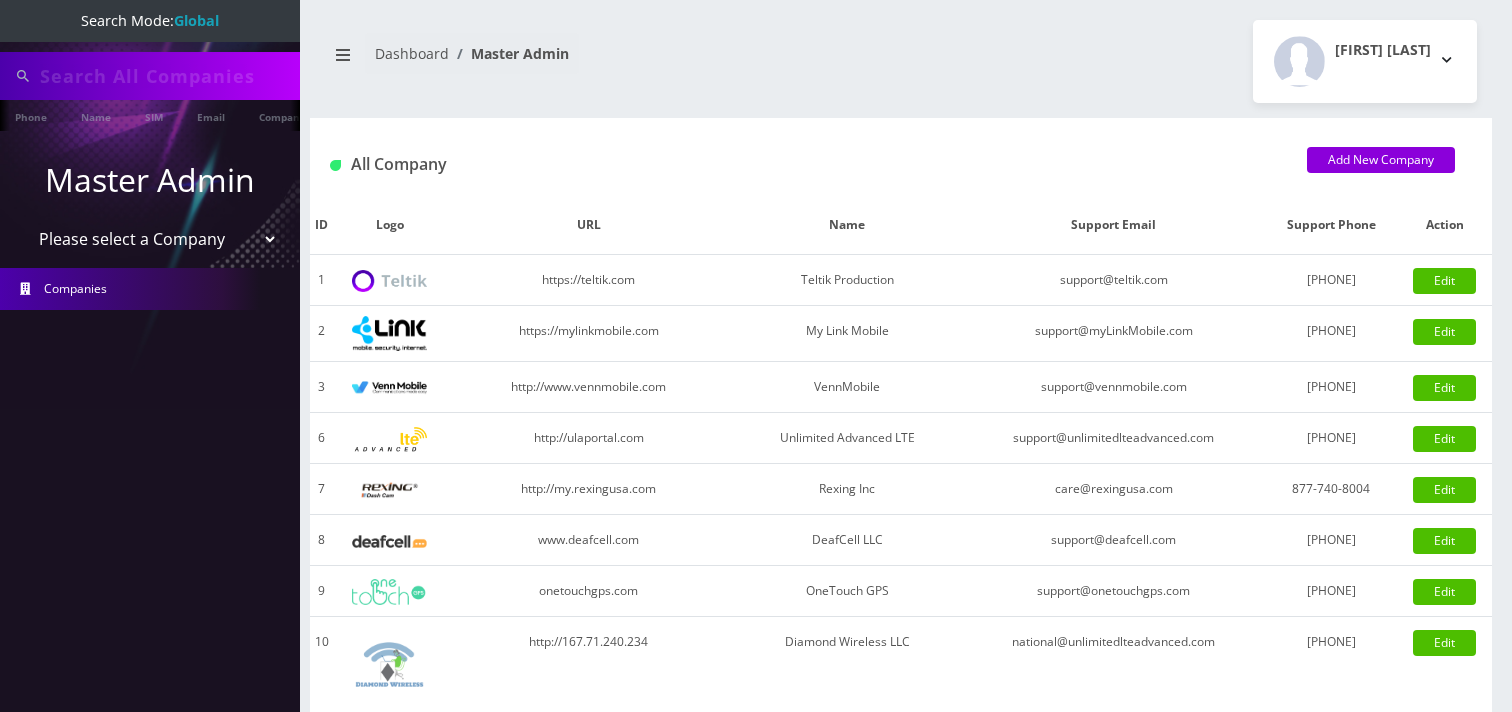 scroll, scrollTop: 0, scrollLeft: 0, axis: both 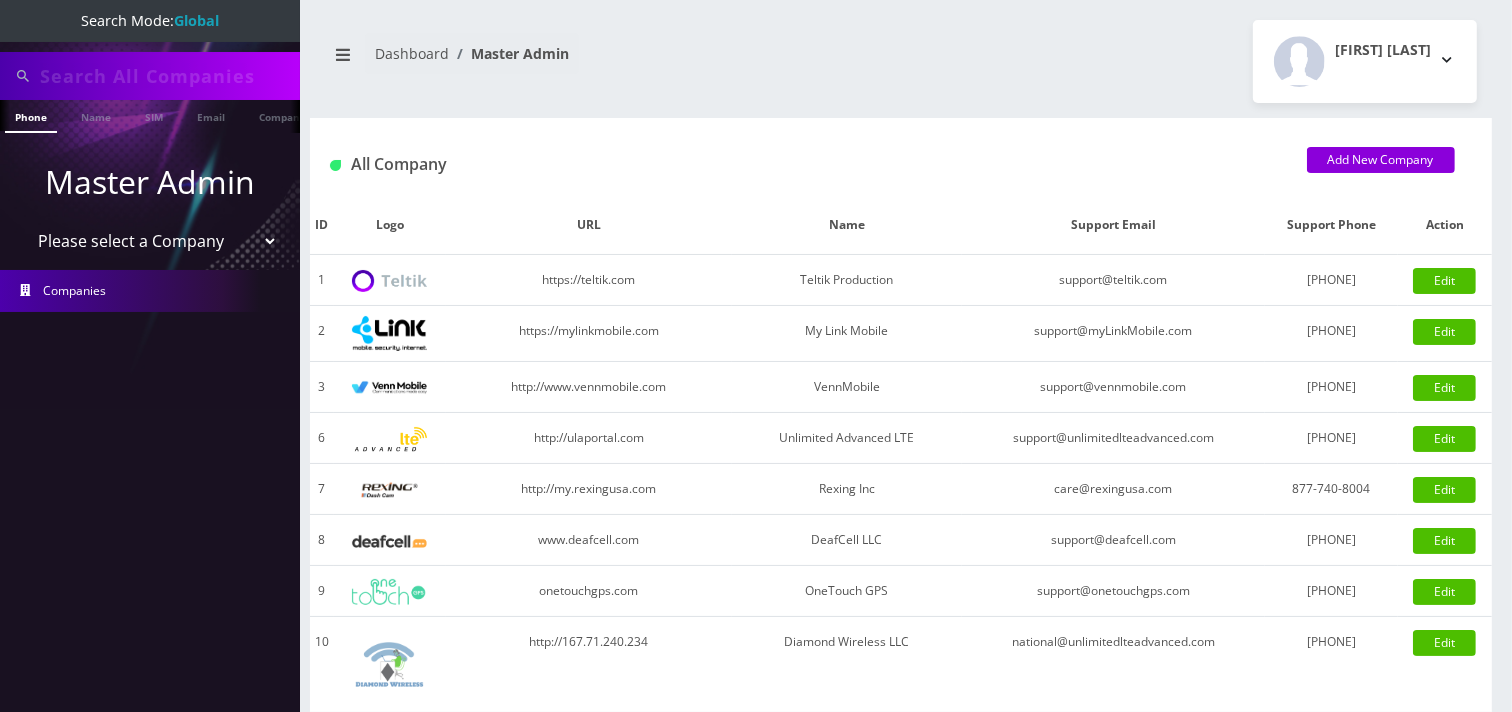 click on "Please select a Company
Teltik Production
My Link Mobile
VennMobile
Unlimited Advanced LTE
Rexing Inc
DeafCell LLC
OneTouch GPS
Diamond Wireless LLC
All Choice Connect
Amcest Corp
IoT
Shluchim Assist
ConnectED Mobile
Innovative Communications
Home Away Secure SIM Call" at bounding box center [150, 241] 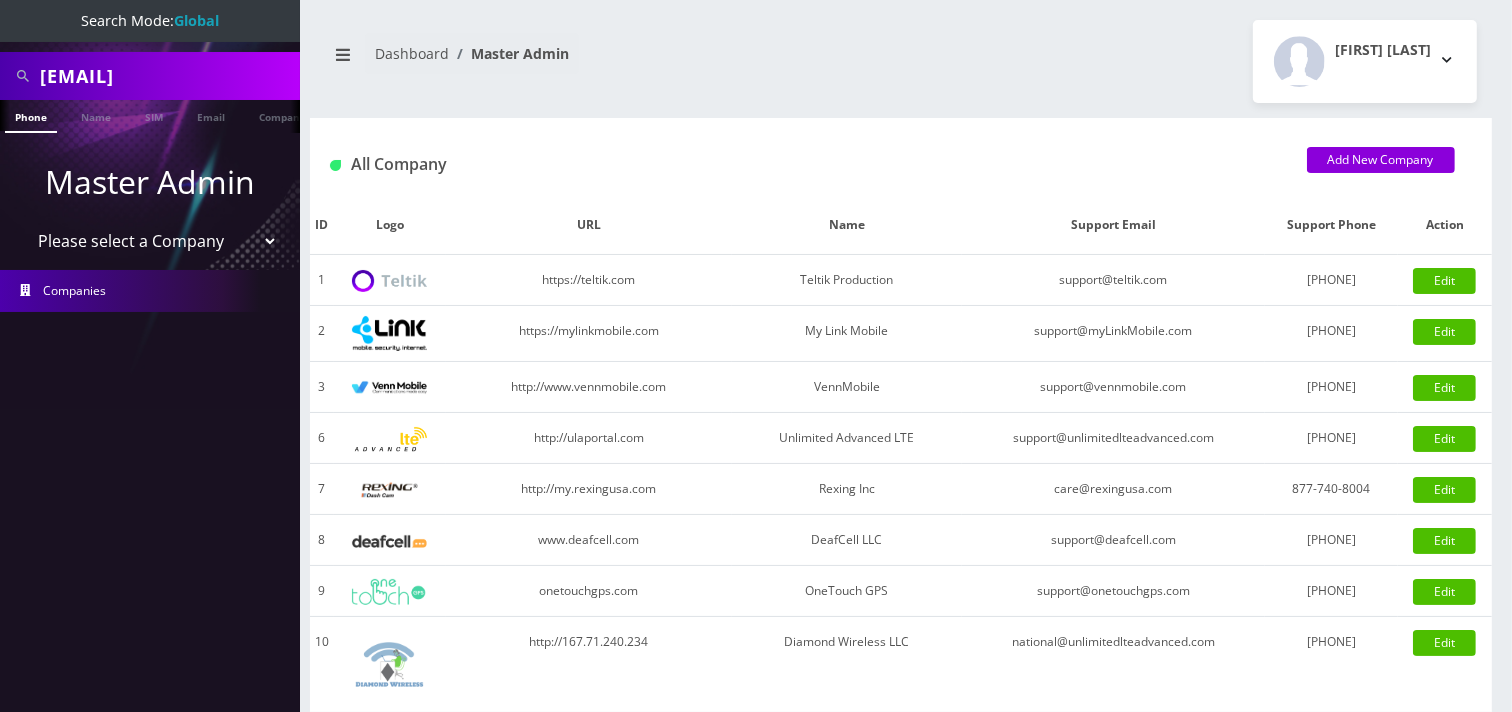 select on "23" 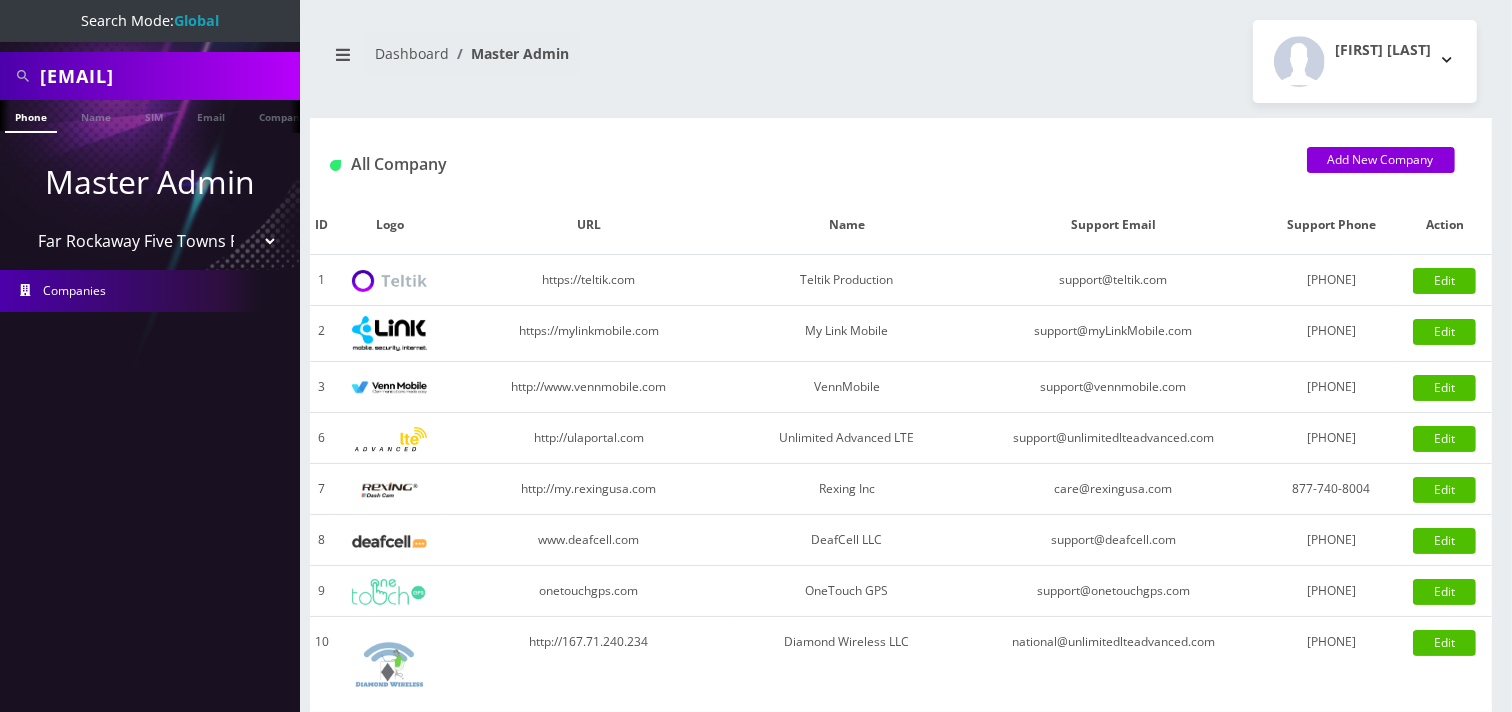 click on "Please select a Company
Teltik Production
My Link Mobile
VennMobile
Unlimited Advanced LTE
Rexing Inc
DeafCell LLC
OneTouch GPS
Diamond Wireless LLC
All Choice Connect
Amcest Corp
IoT
Shluchim Assist
ConnectED Mobile
Innovative Communications
Home Away Secure SIM Call" at bounding box center [150, 241] 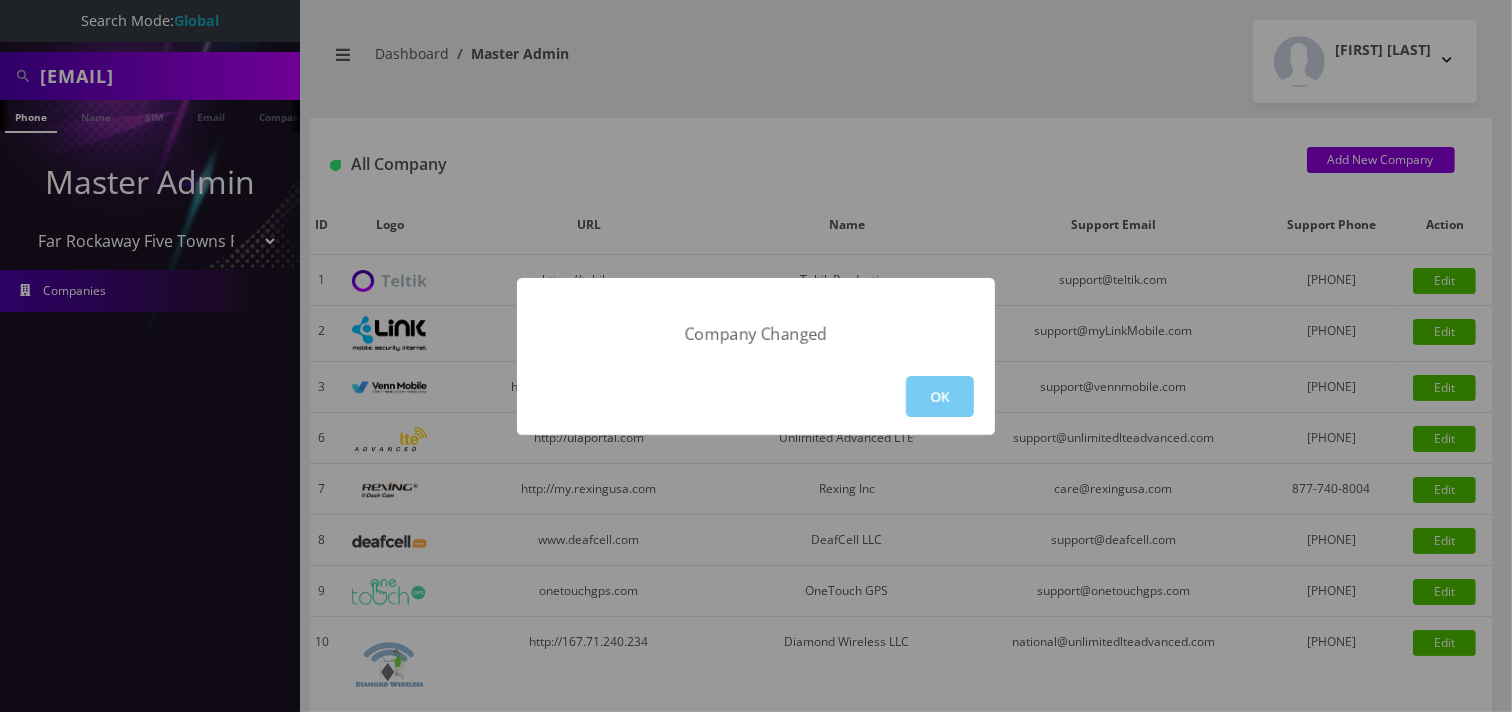 click on "OK" at bounding box center [940, 396] 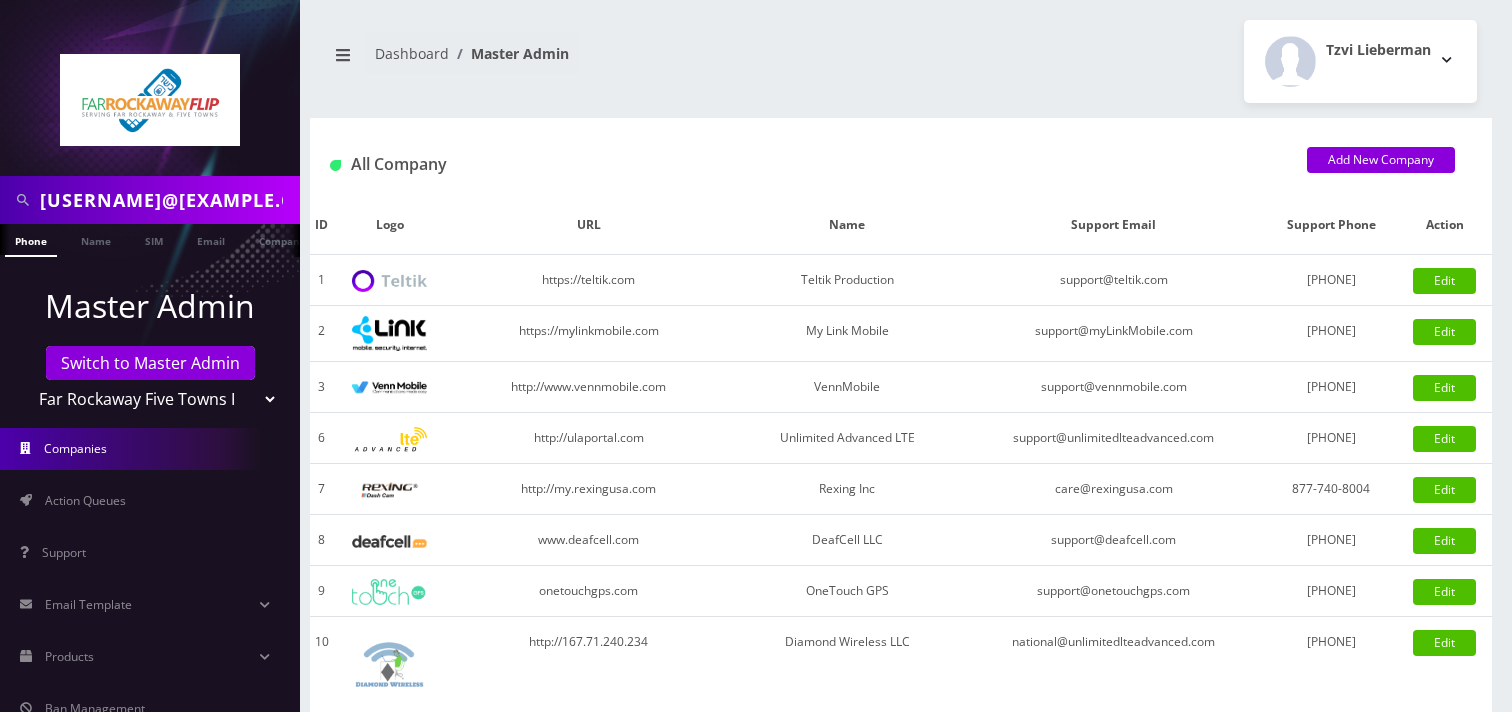 scroll, scrollTop: 0, scrollLeft: 0, axis: both 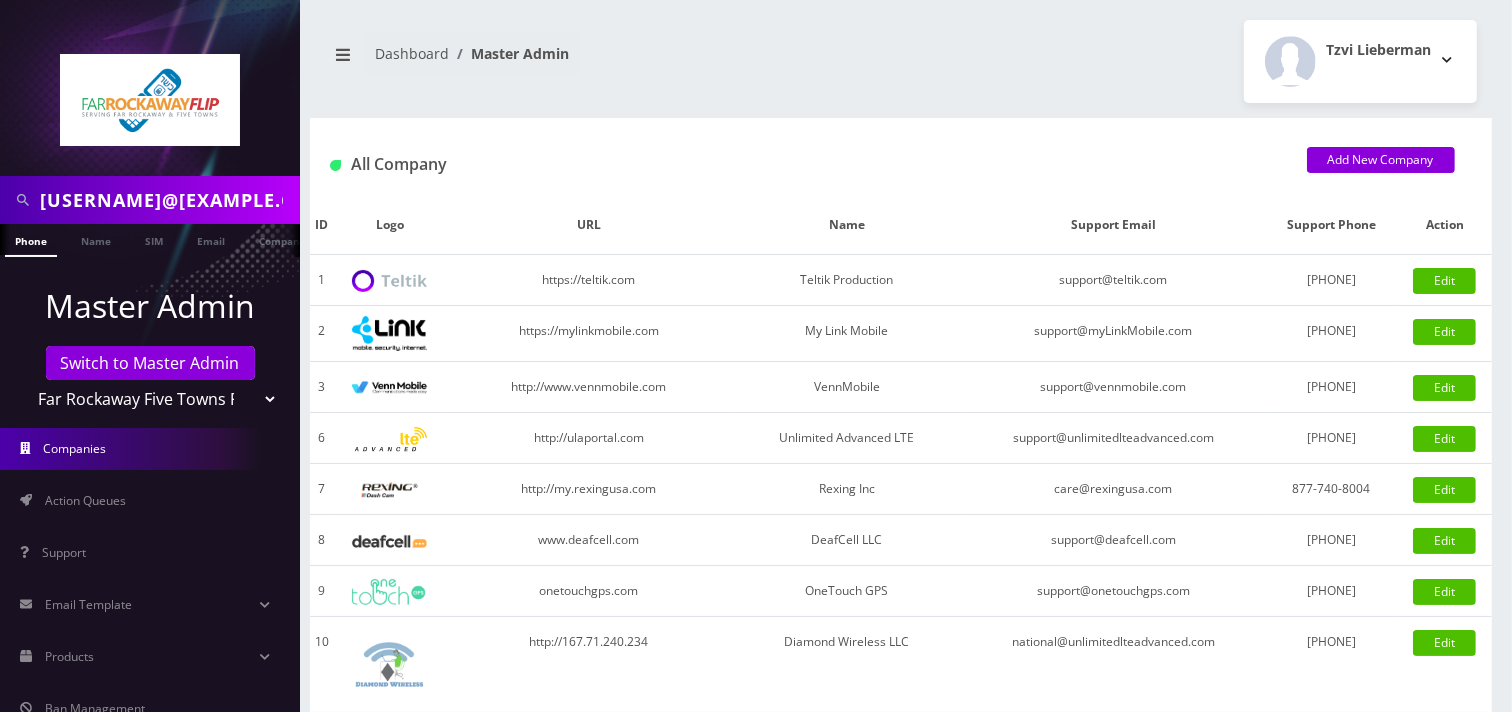 click on "nareiko.a@gmail.com" at bounding box center (167, 200) 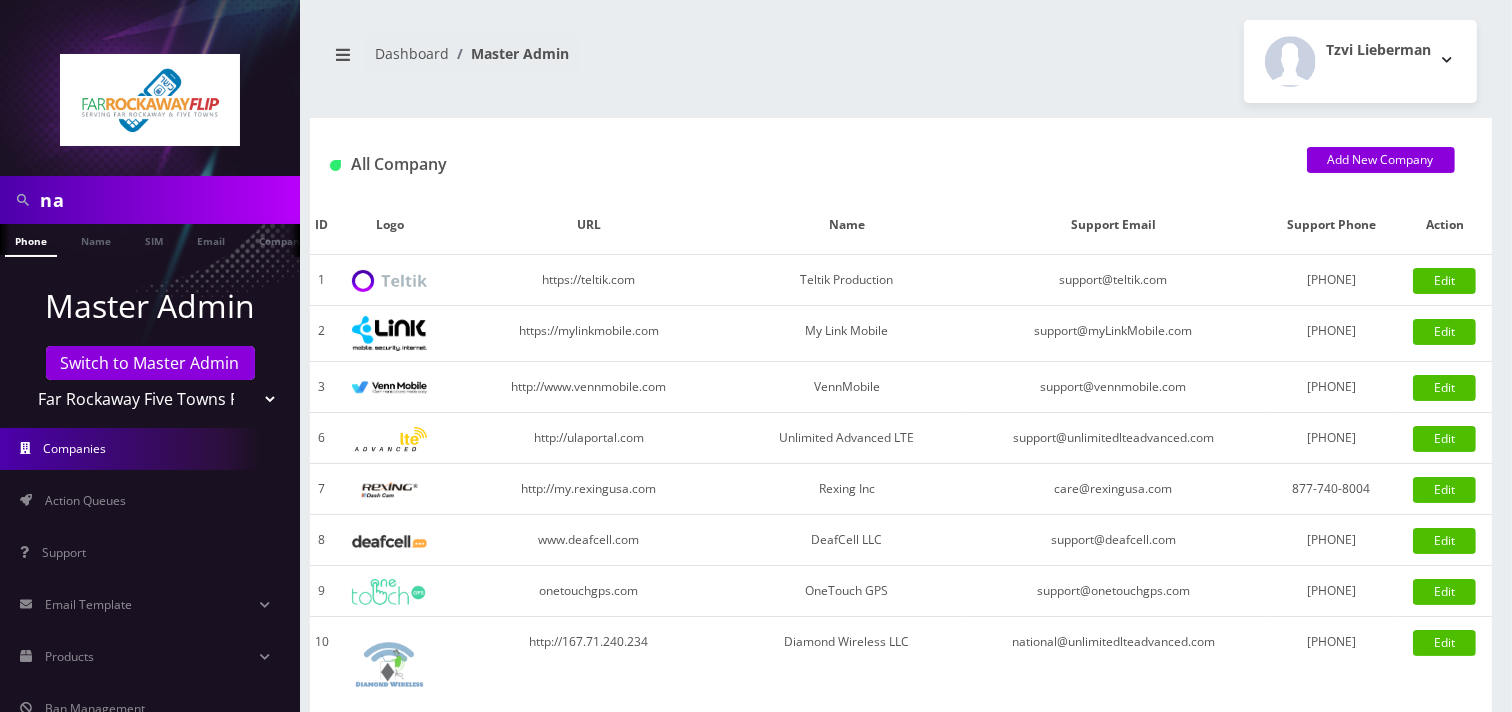 type on "n" 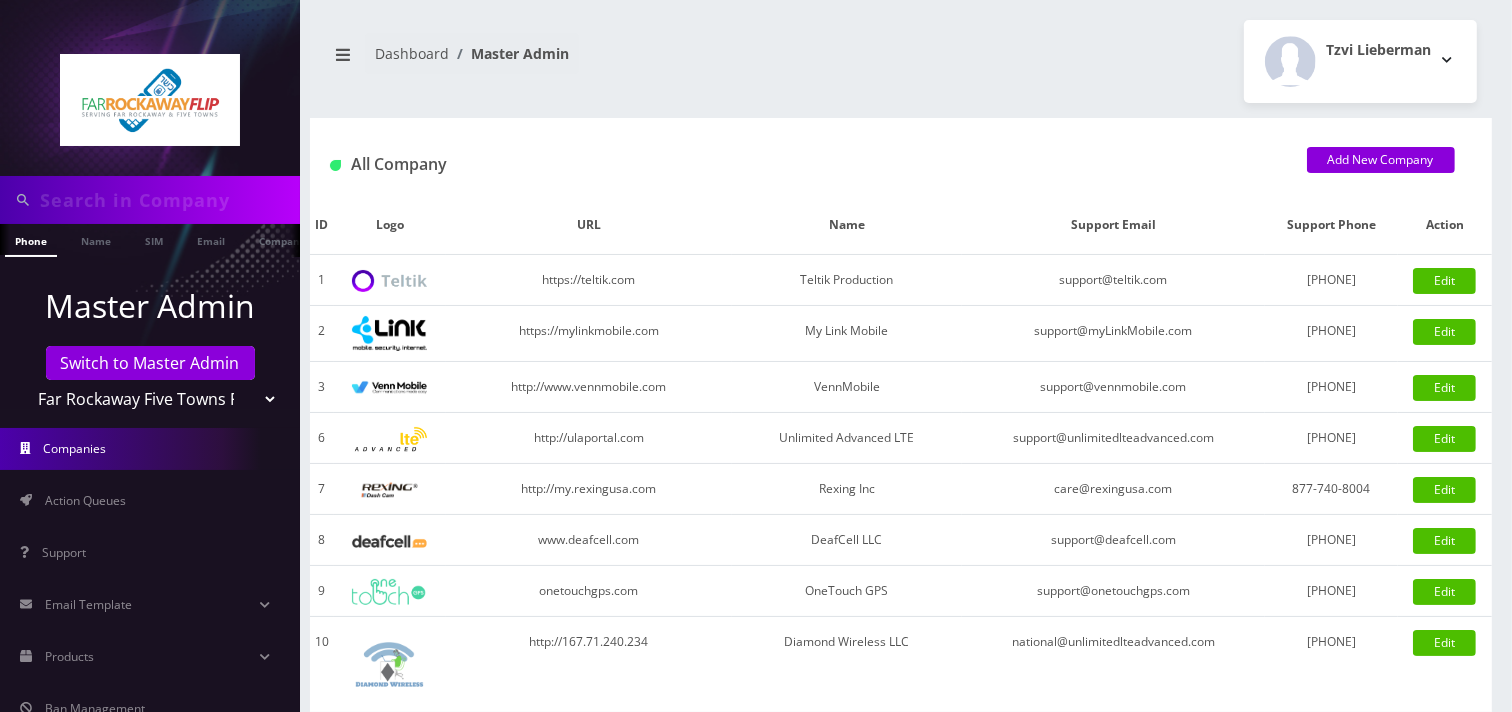 paste on "6466122665" 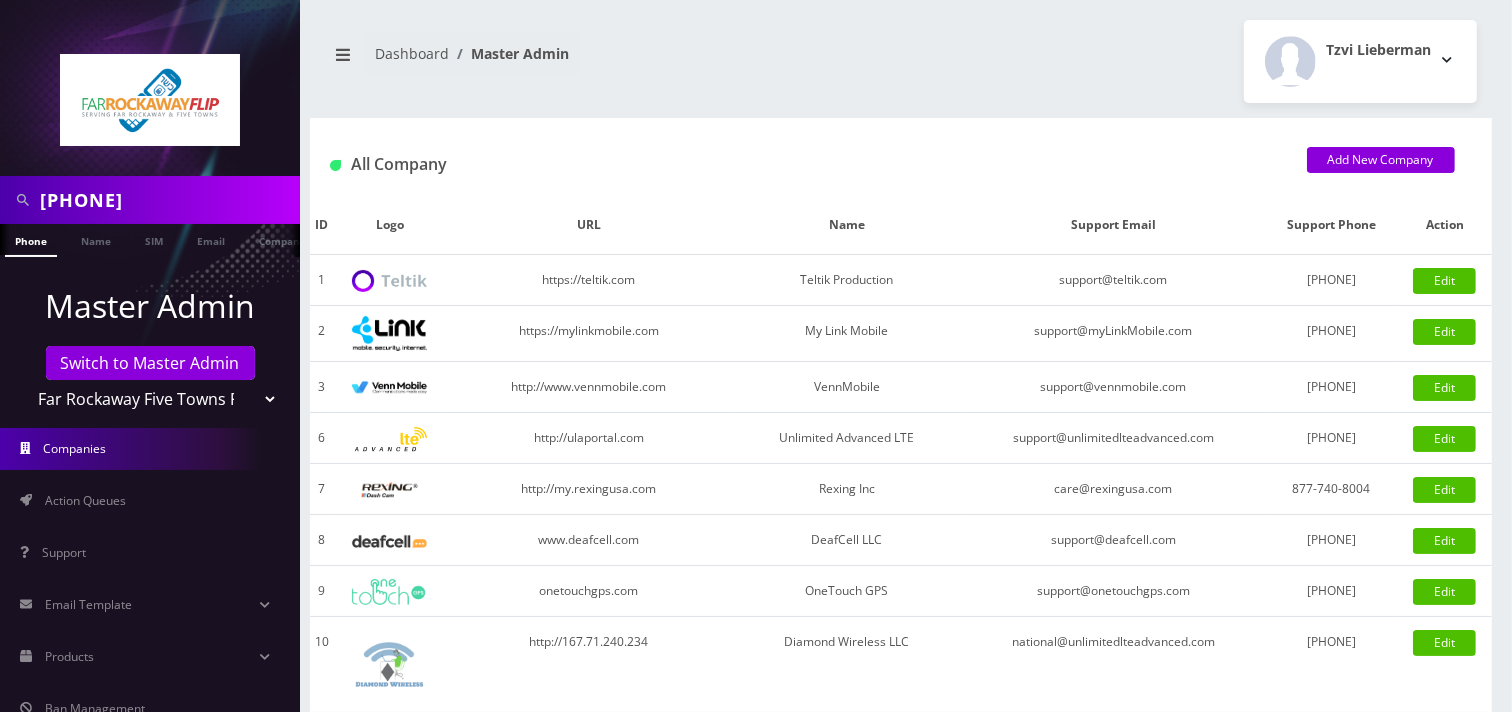 type on "6466122665" 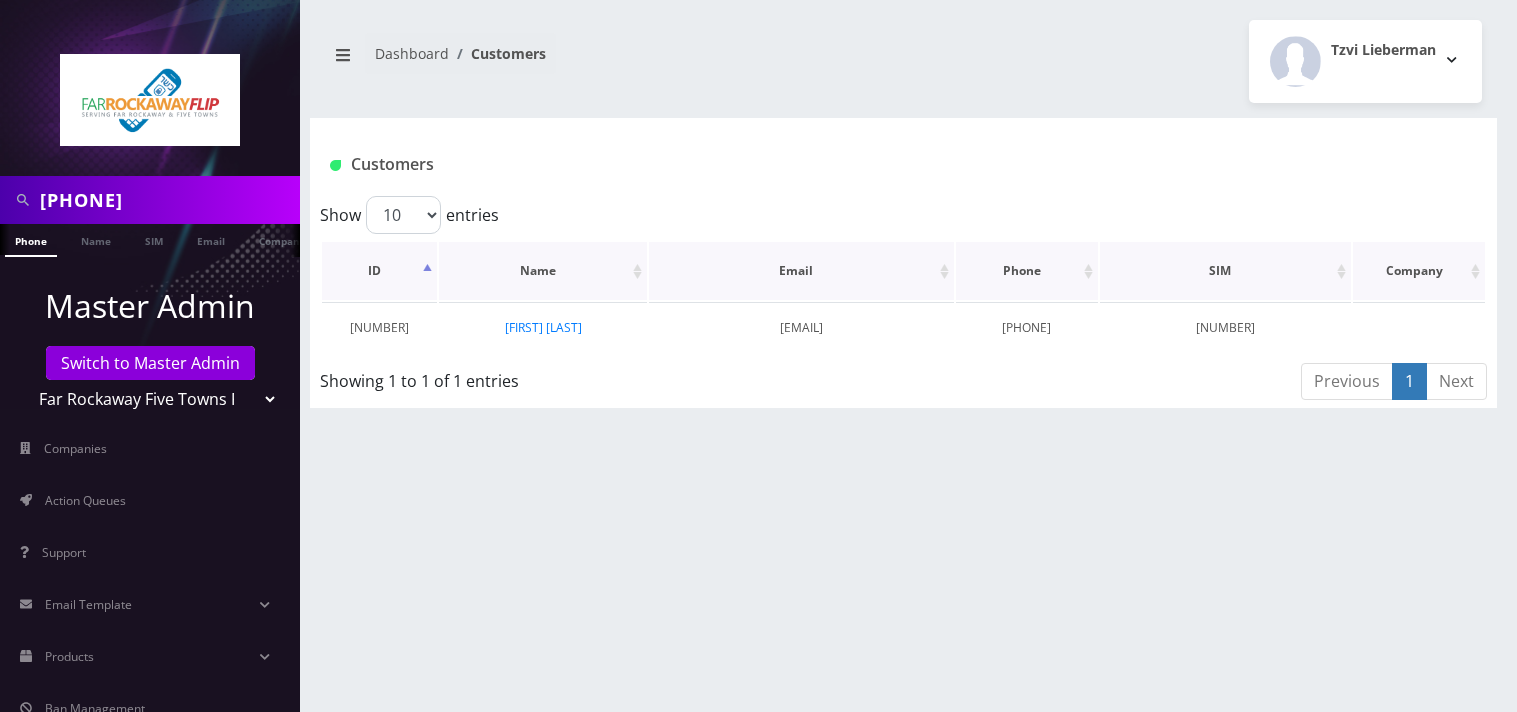 scroll, scrollTop: 0, scrollLeft: 0, axis: both 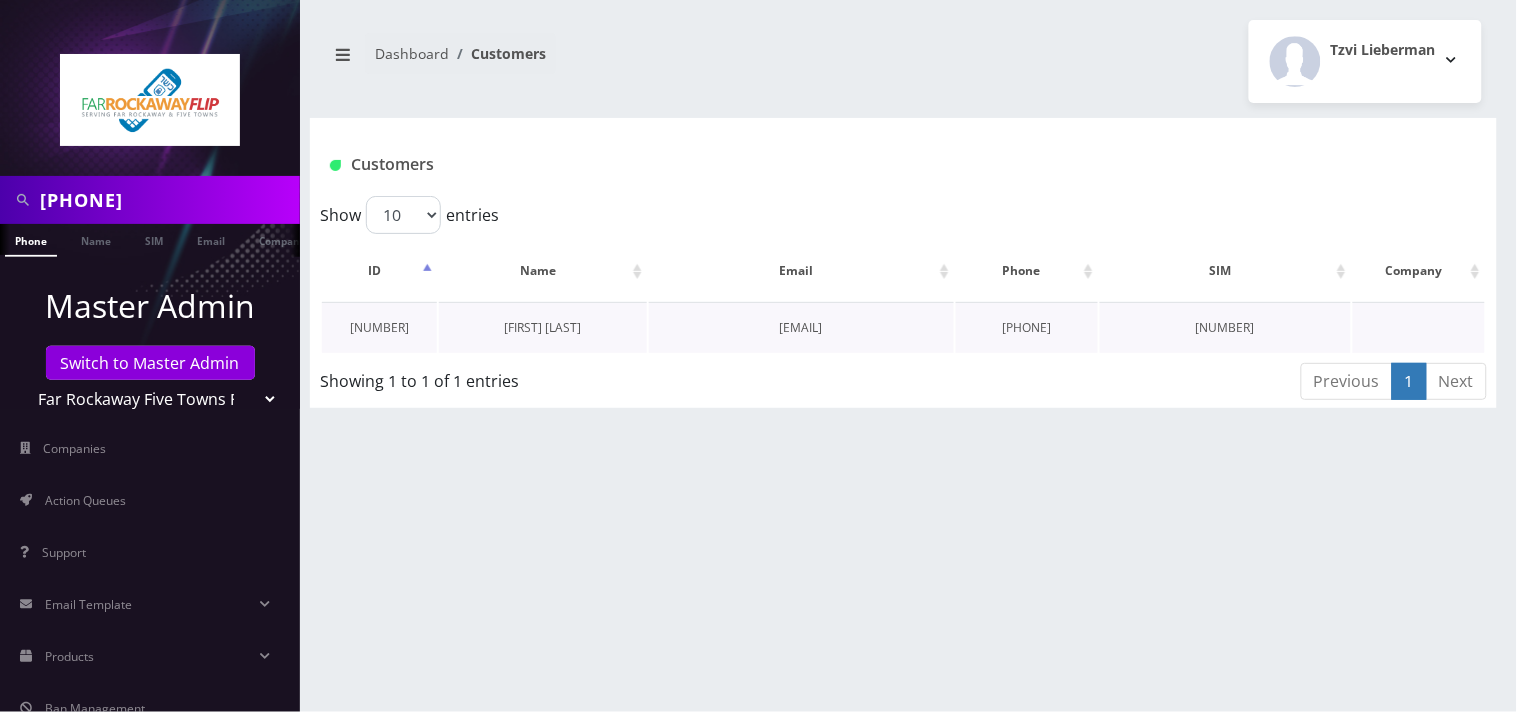 click on "Nechama Friedman" at bounding box center (543, 327) 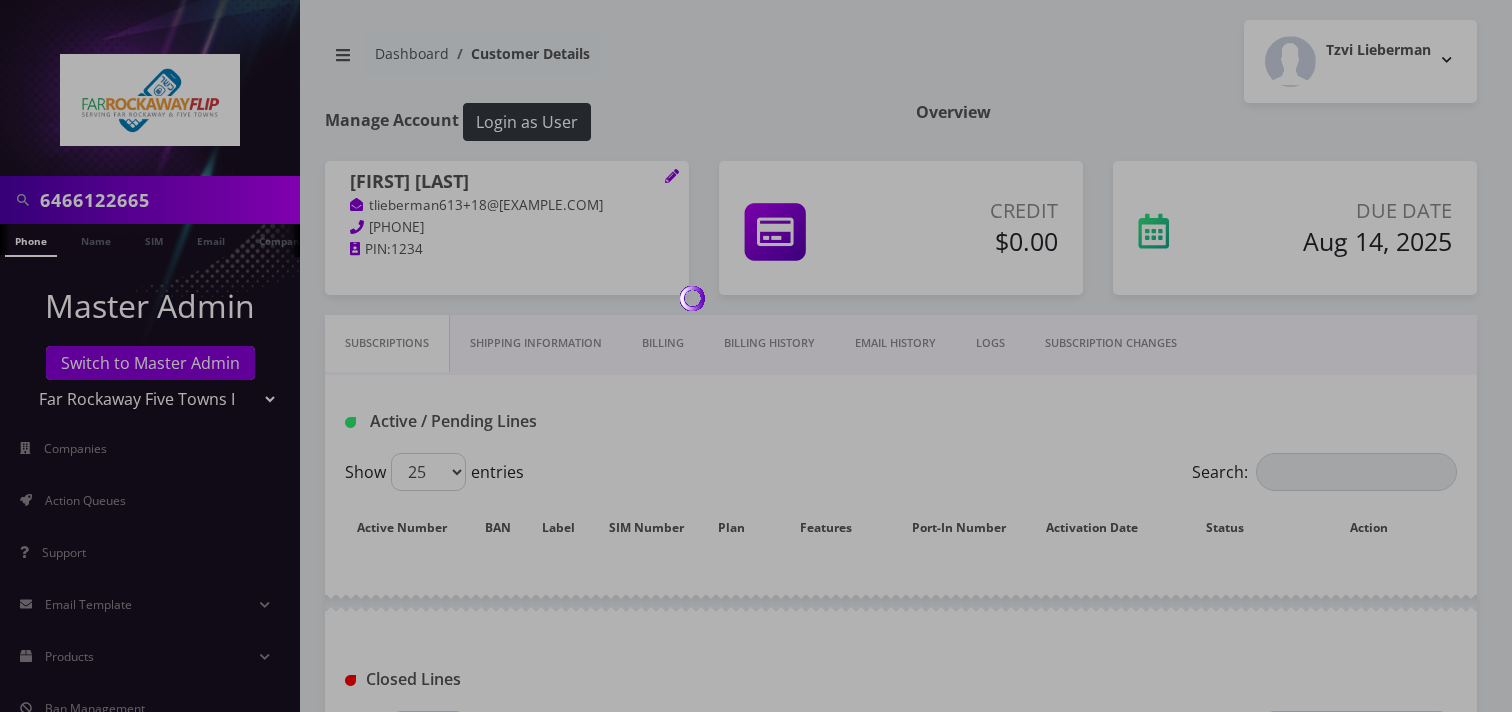 scroll, scrollTop: 0, scrollLeft: 0, axis: both 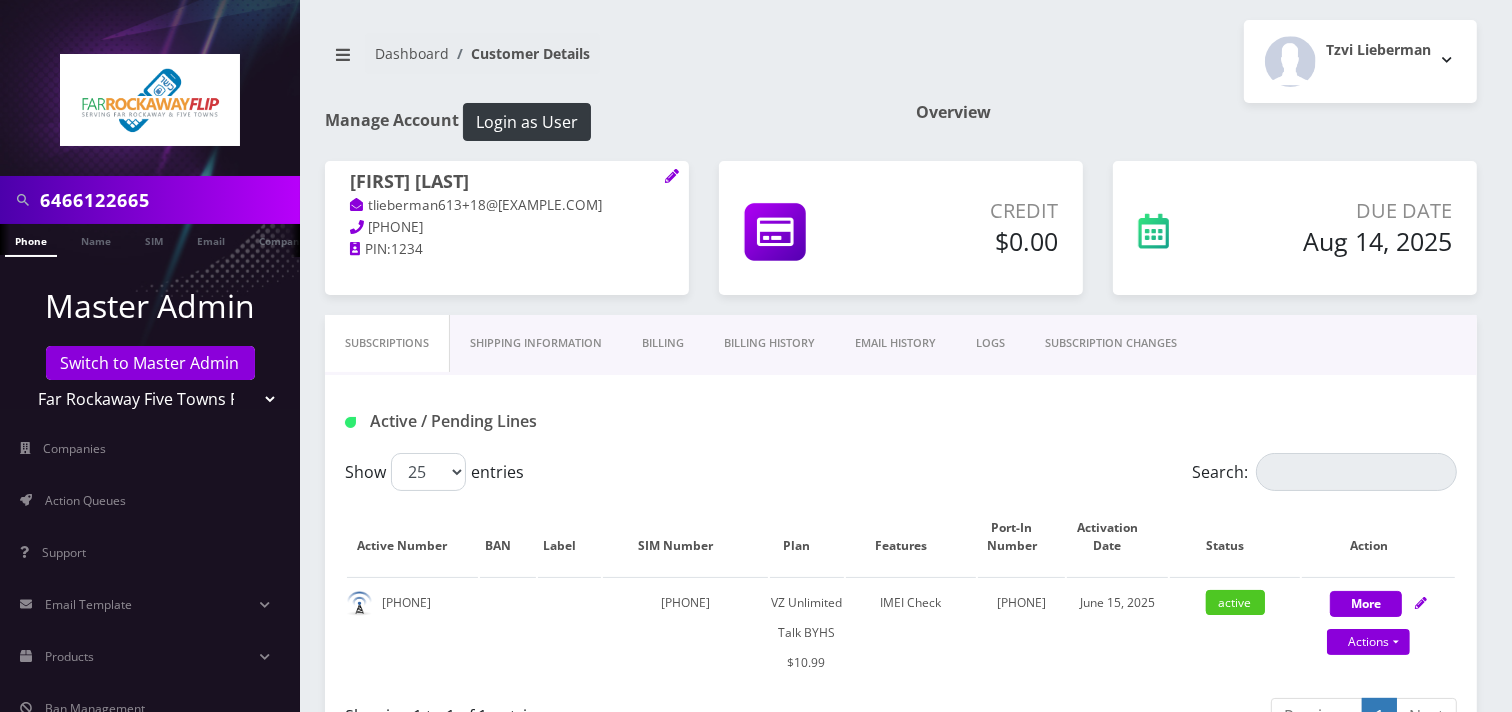 click on "Show  25 50 100 250 500  entries" at bounding box center [762, 472] 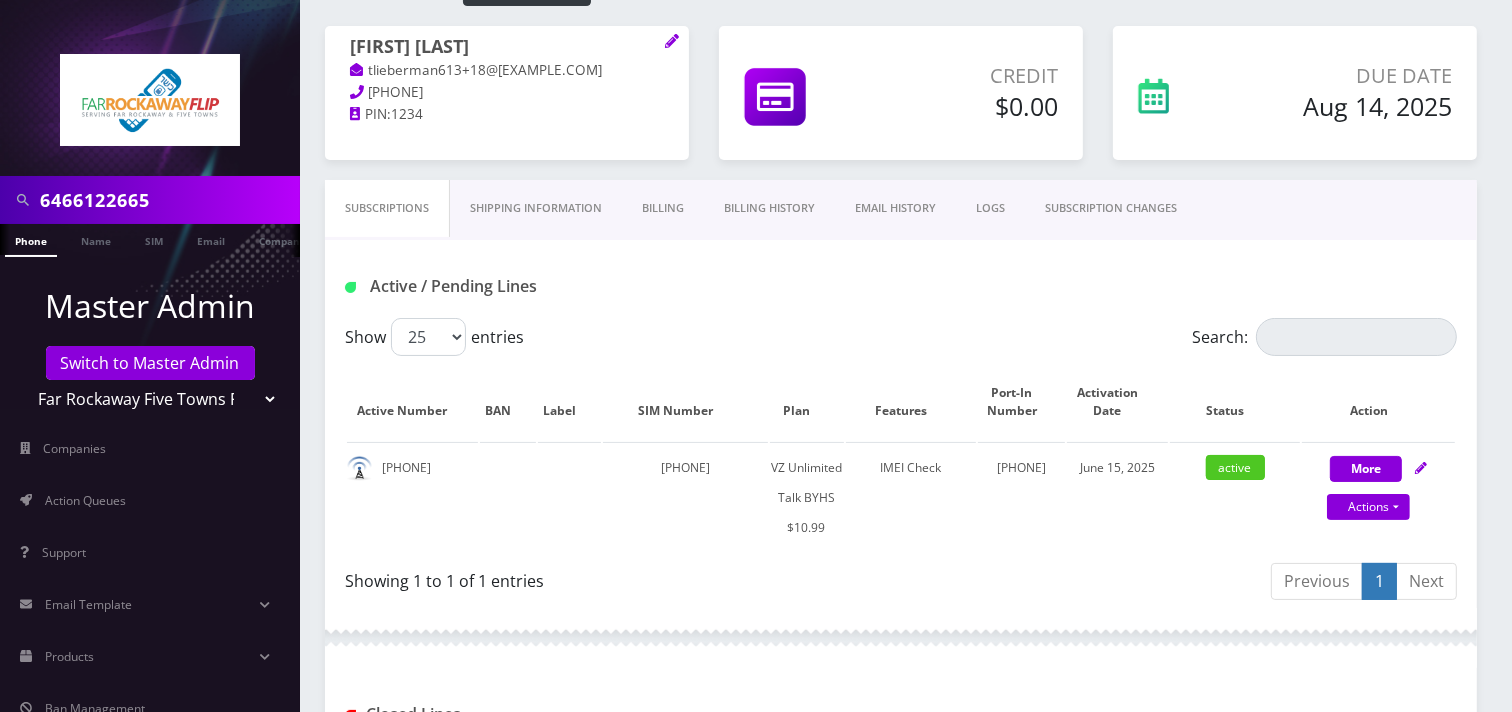 scroll, scrollTop: 444, scrollLeft: 0, axis: vertical 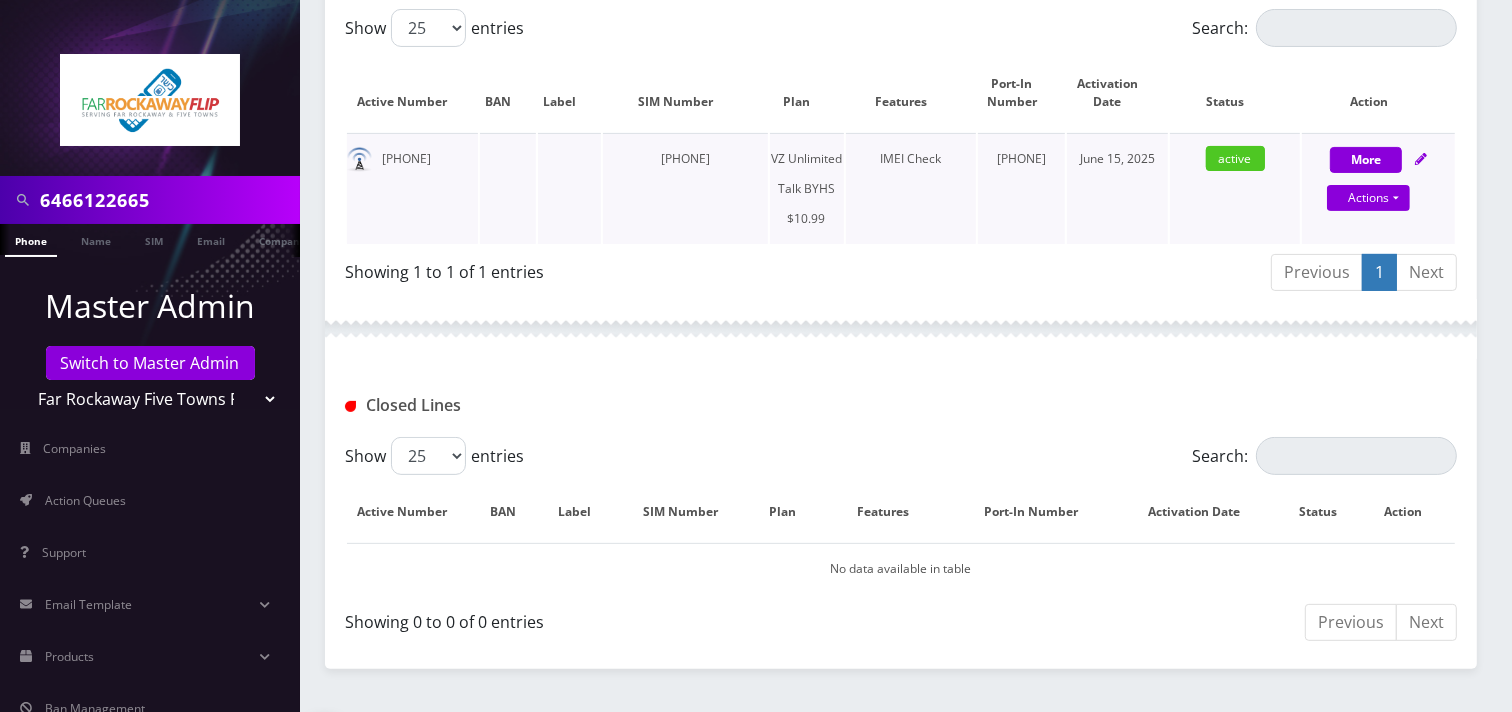 click on "[PHONE]" at bounding box center (685, 188) 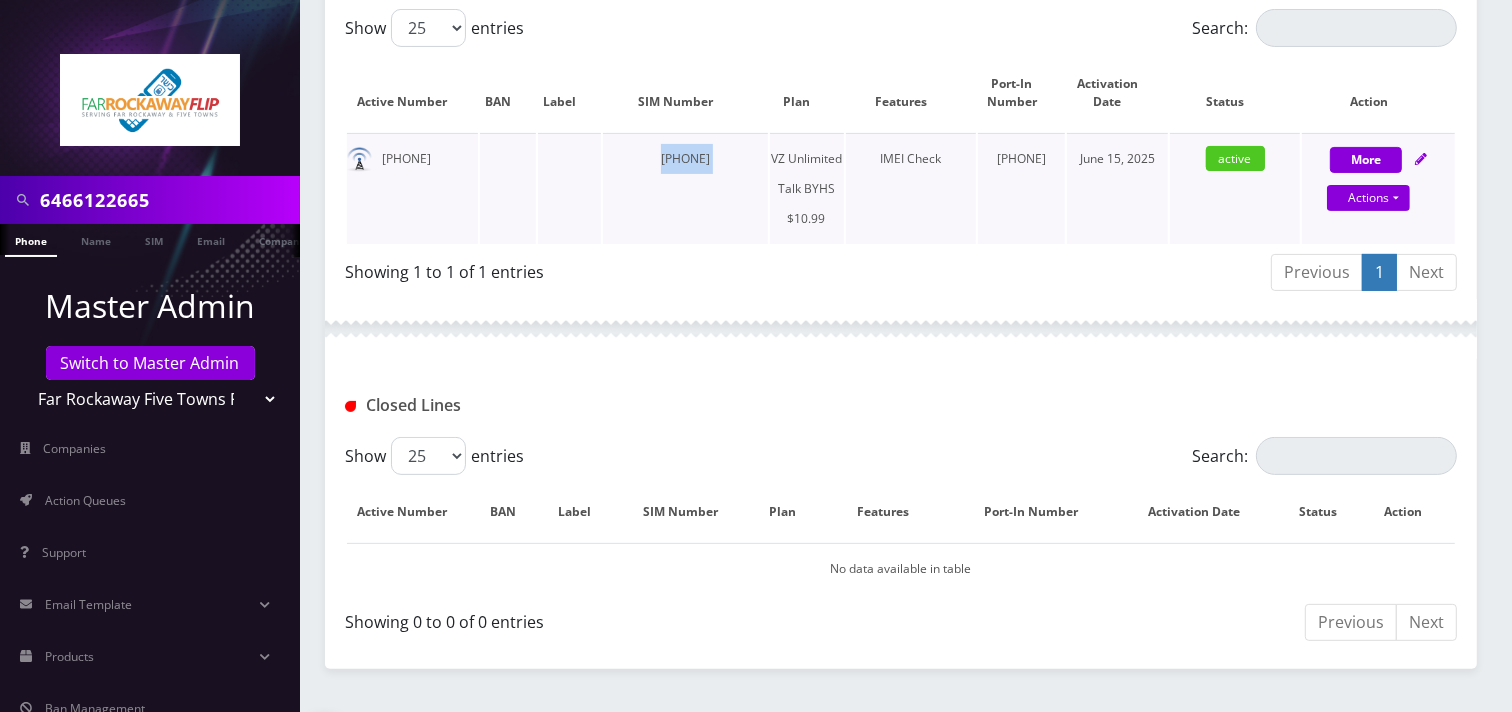 copy on "[PHONE]" 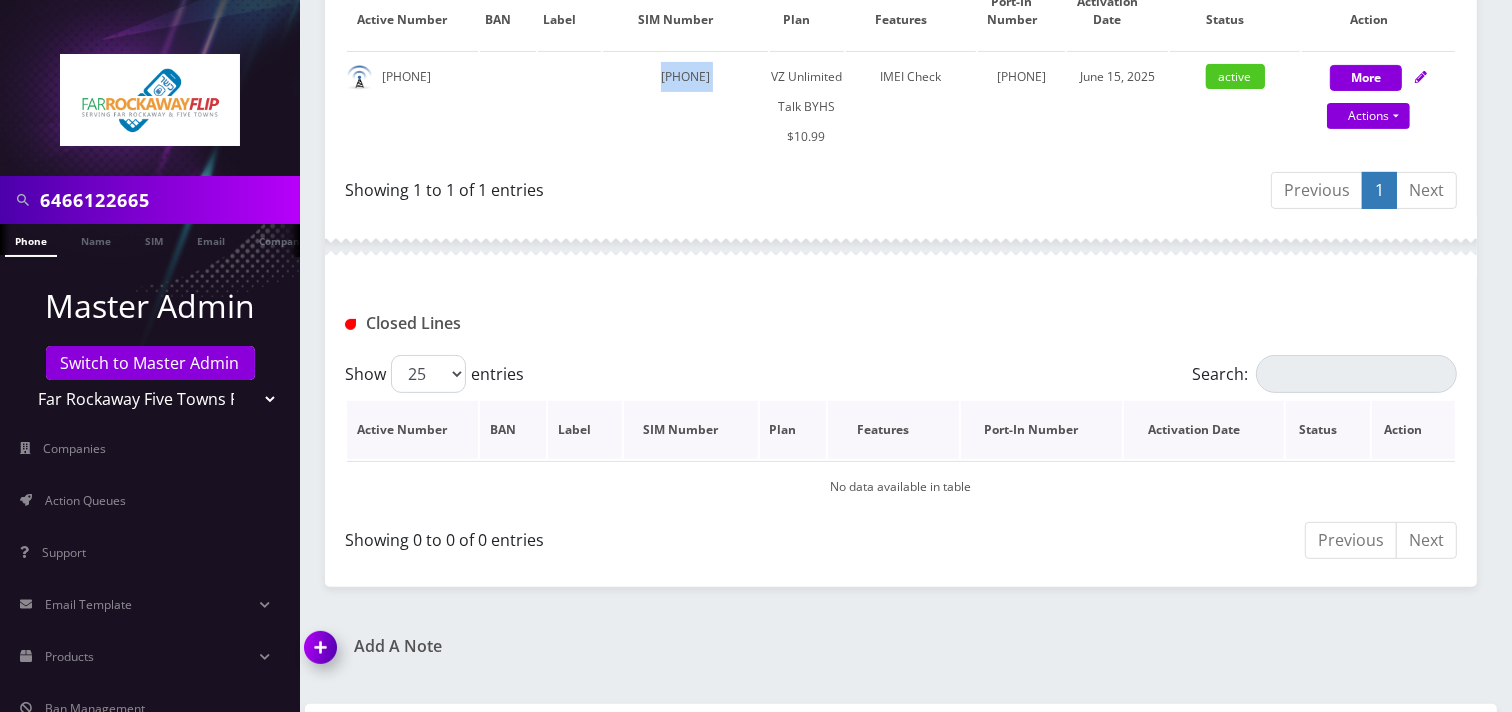 scroll, scrollTop: 613, scrollLeft: 0, axis: vertical 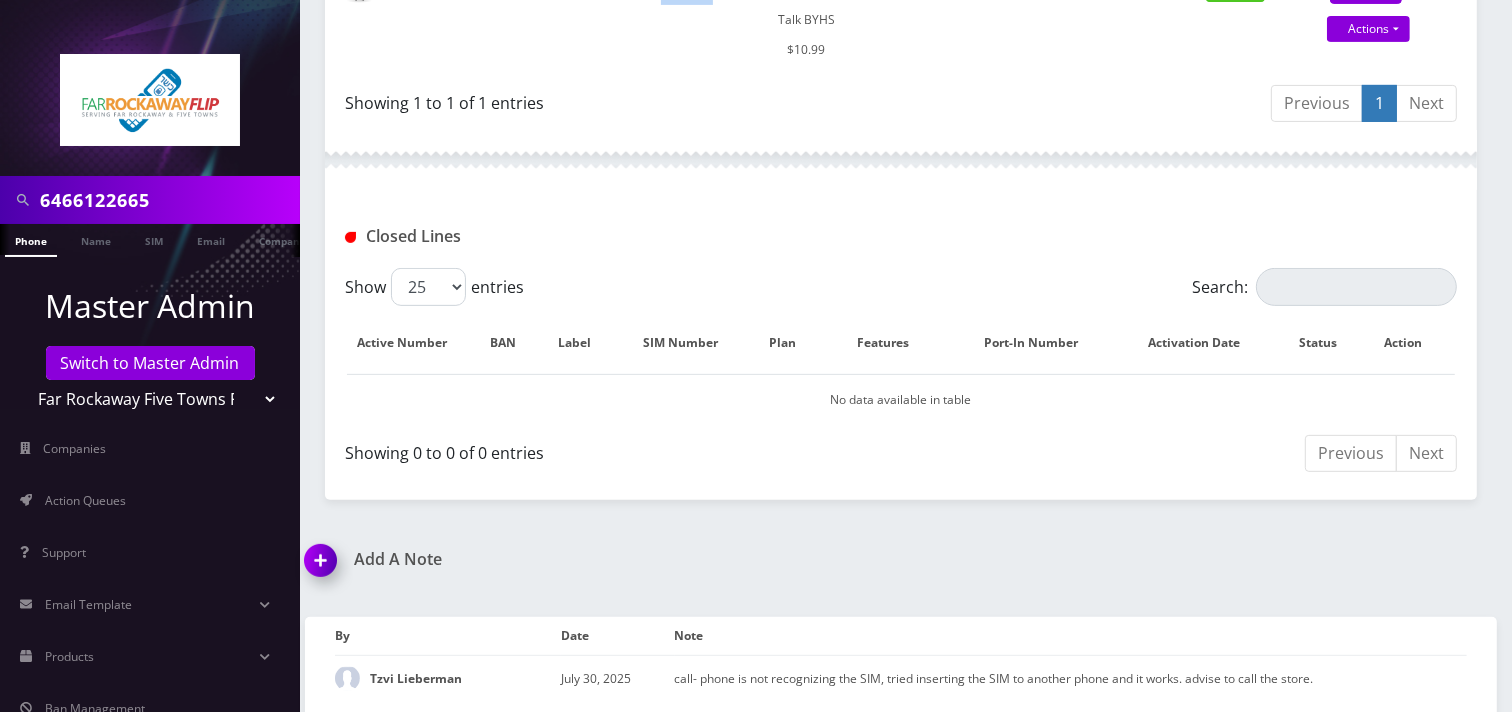click at bounding box center [324, 567] 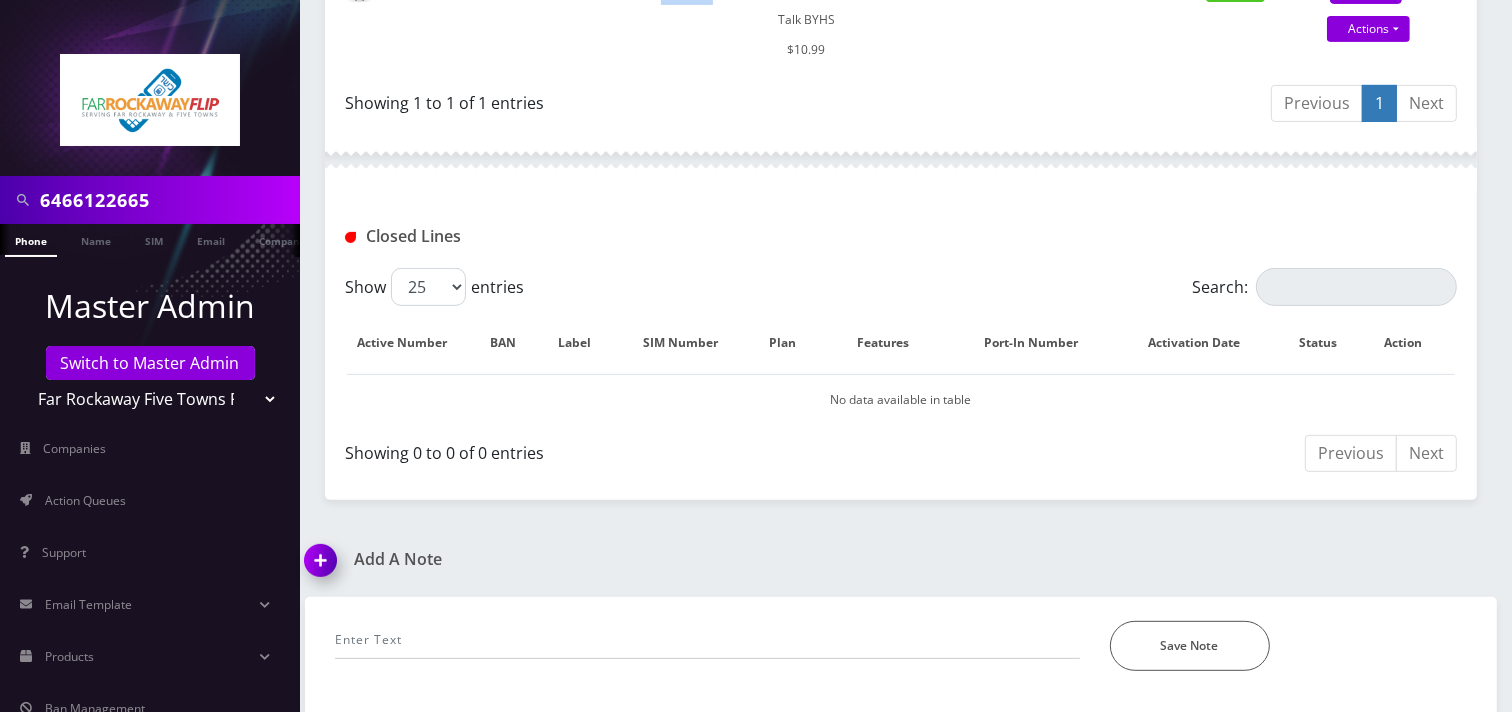 scroll, scrollTop: 727, scrollLeft: 0, axis: vertical 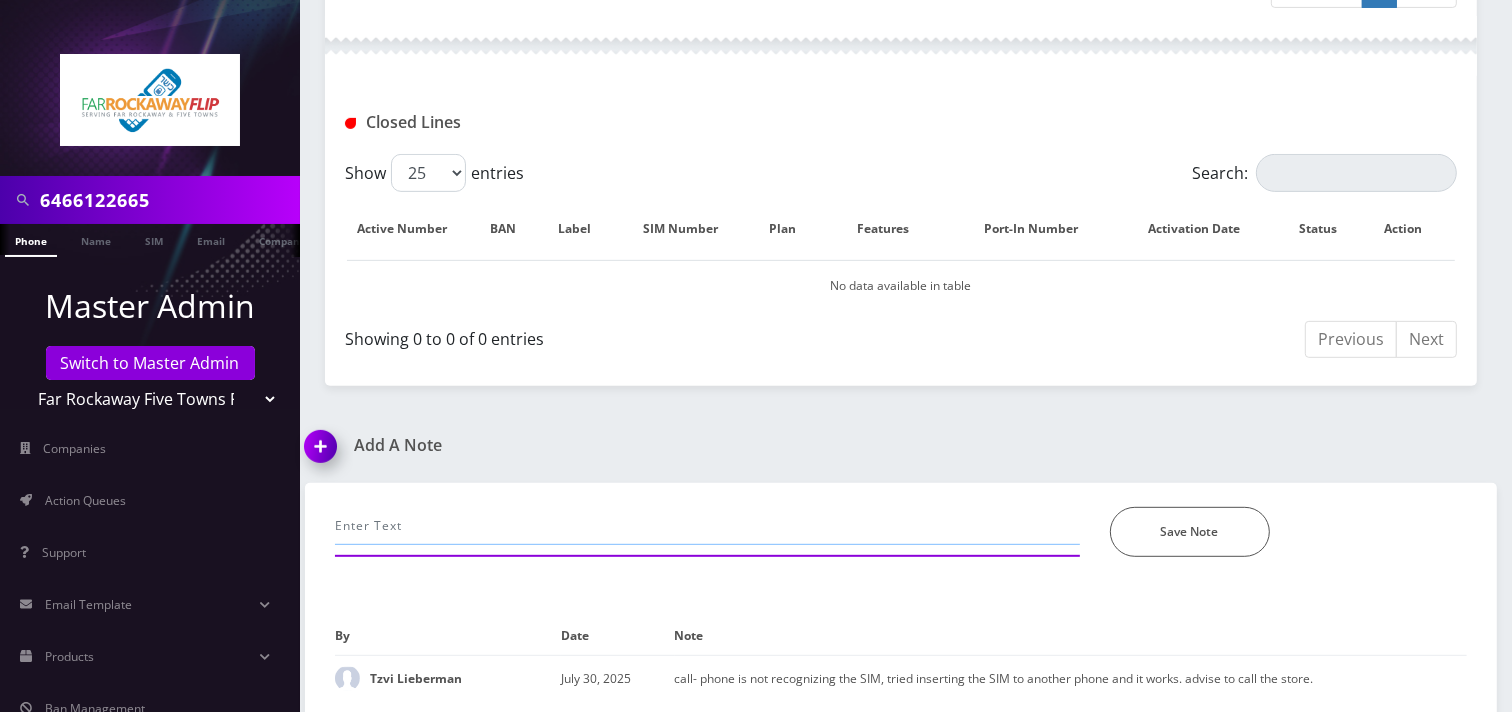click at bounding box center (707, 526) 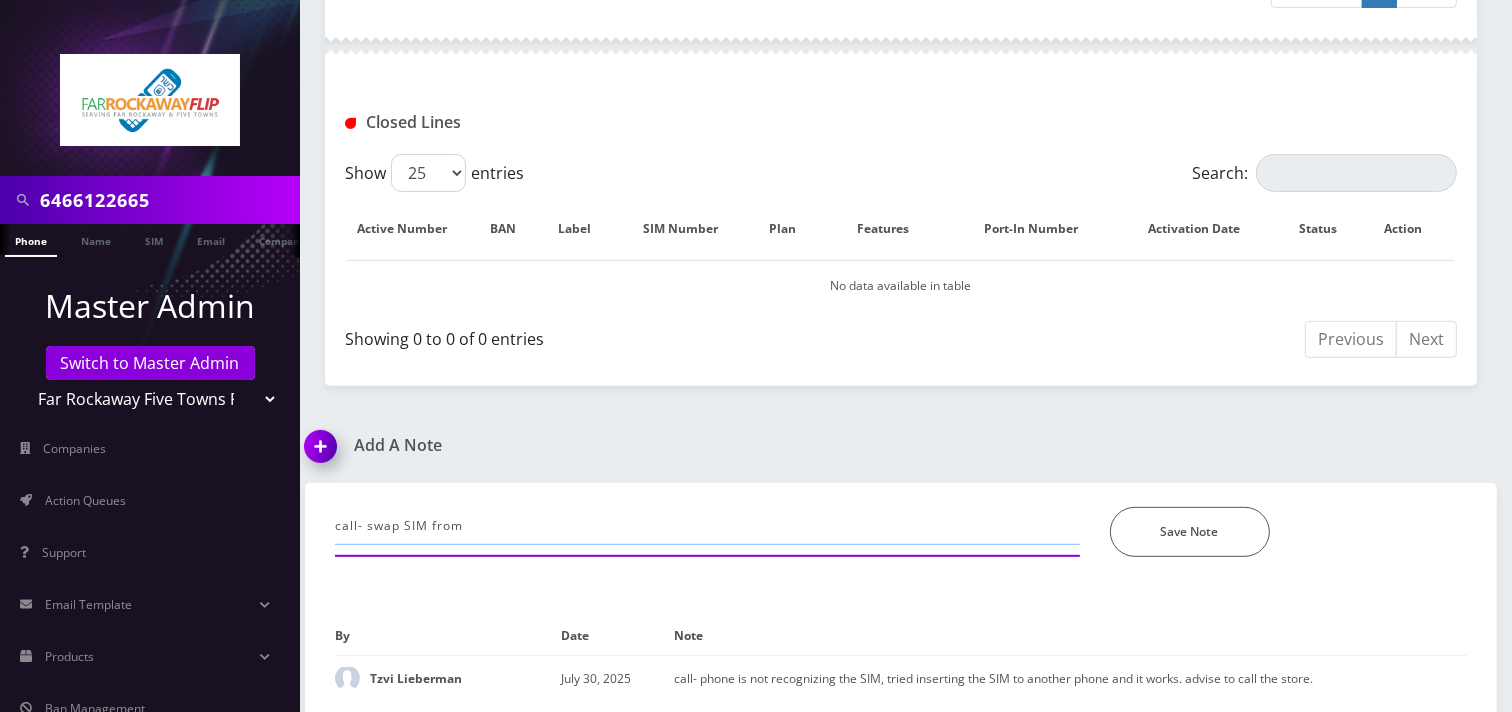 paste on "[PHONE]" 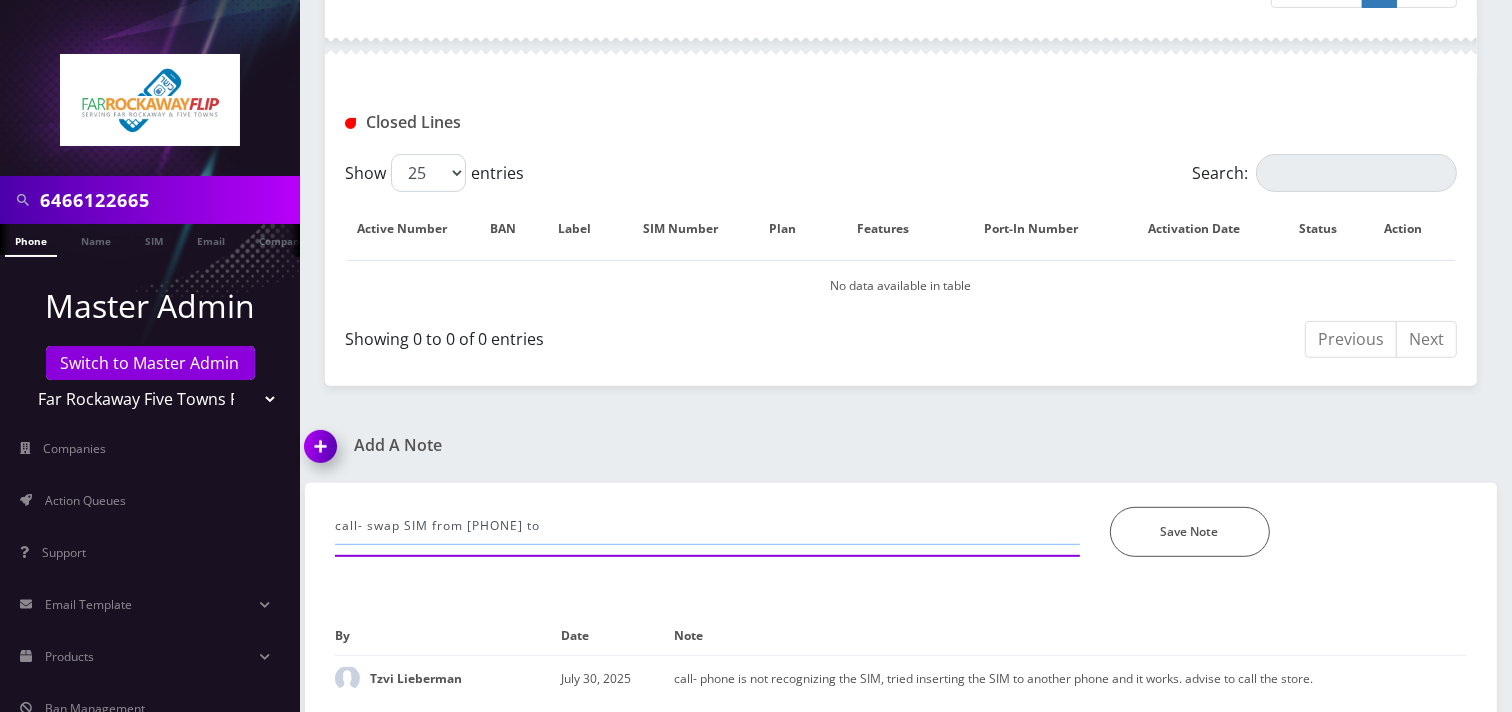 paste on "[PHONE]" 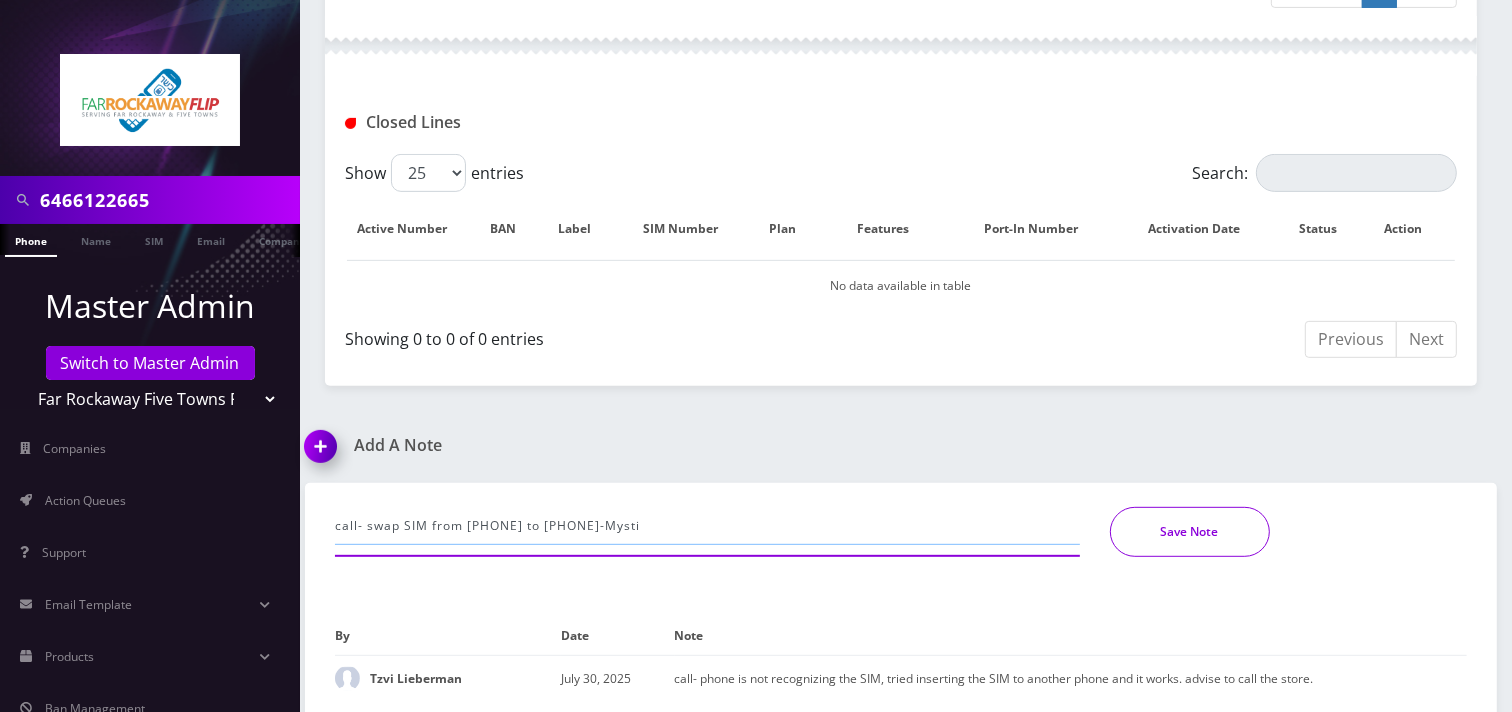 type on "call- swap SIM from [PHONE] to [PHONE]-Mysti" 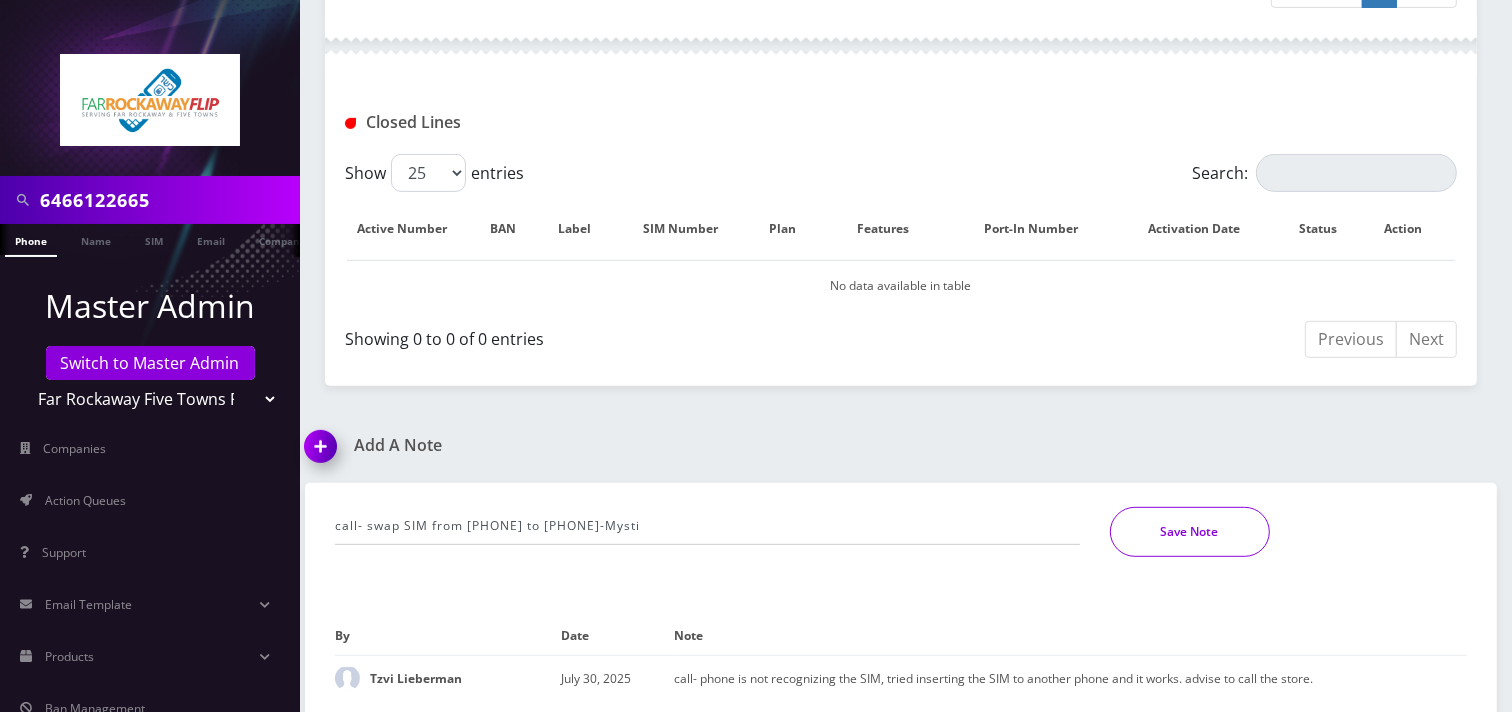 click on "Save Note" at bounding box center (1190, 532) 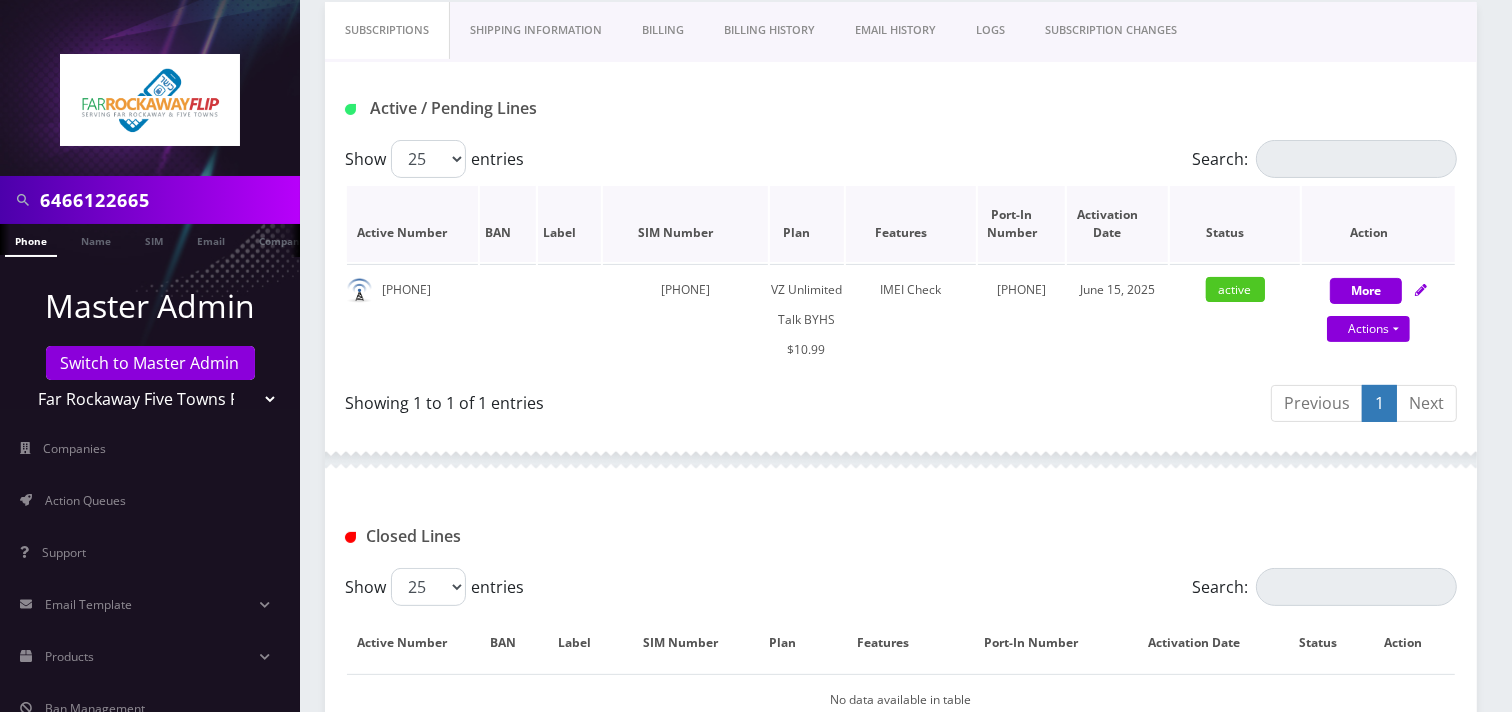 scroll, scrollTop: 215, scrollLeft: 0, axis: vertical 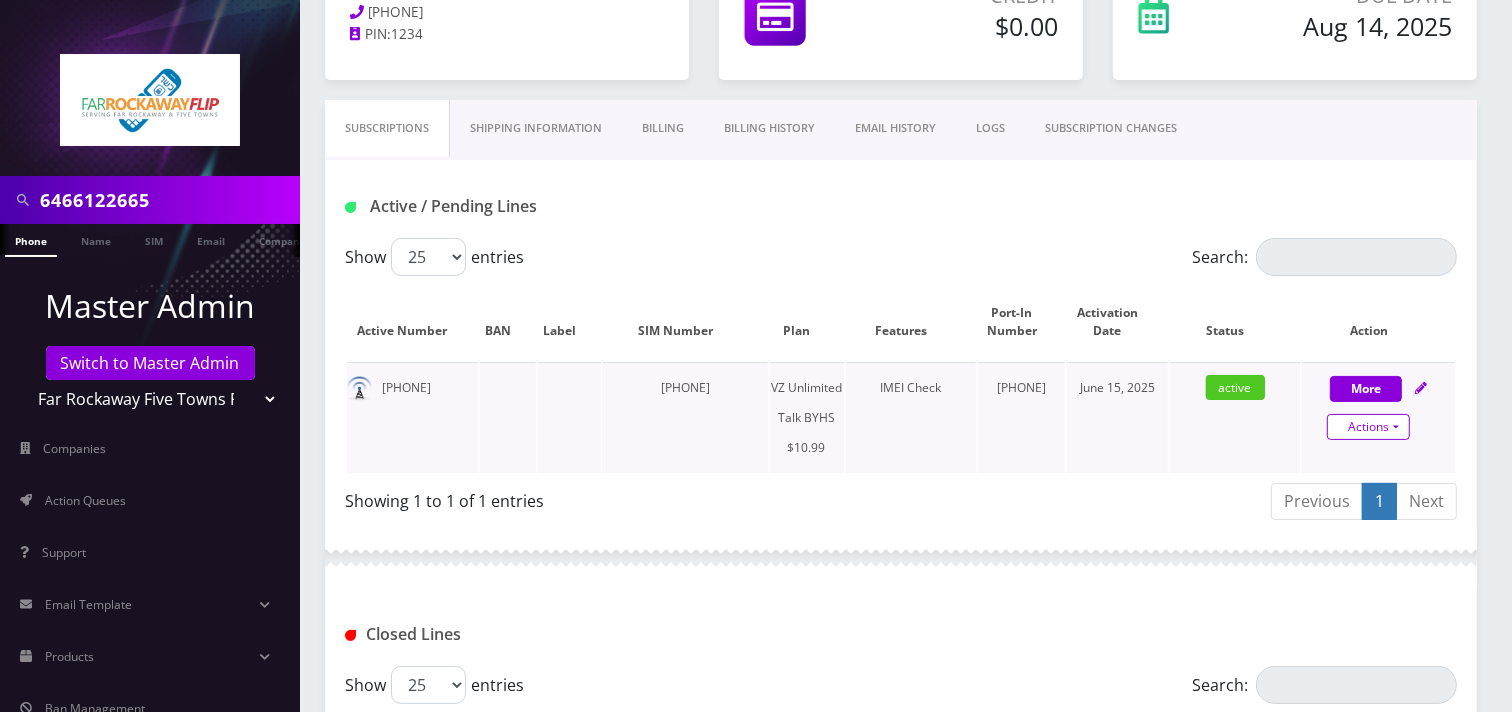 click on "Actions" at bounding box center (1368, 427) 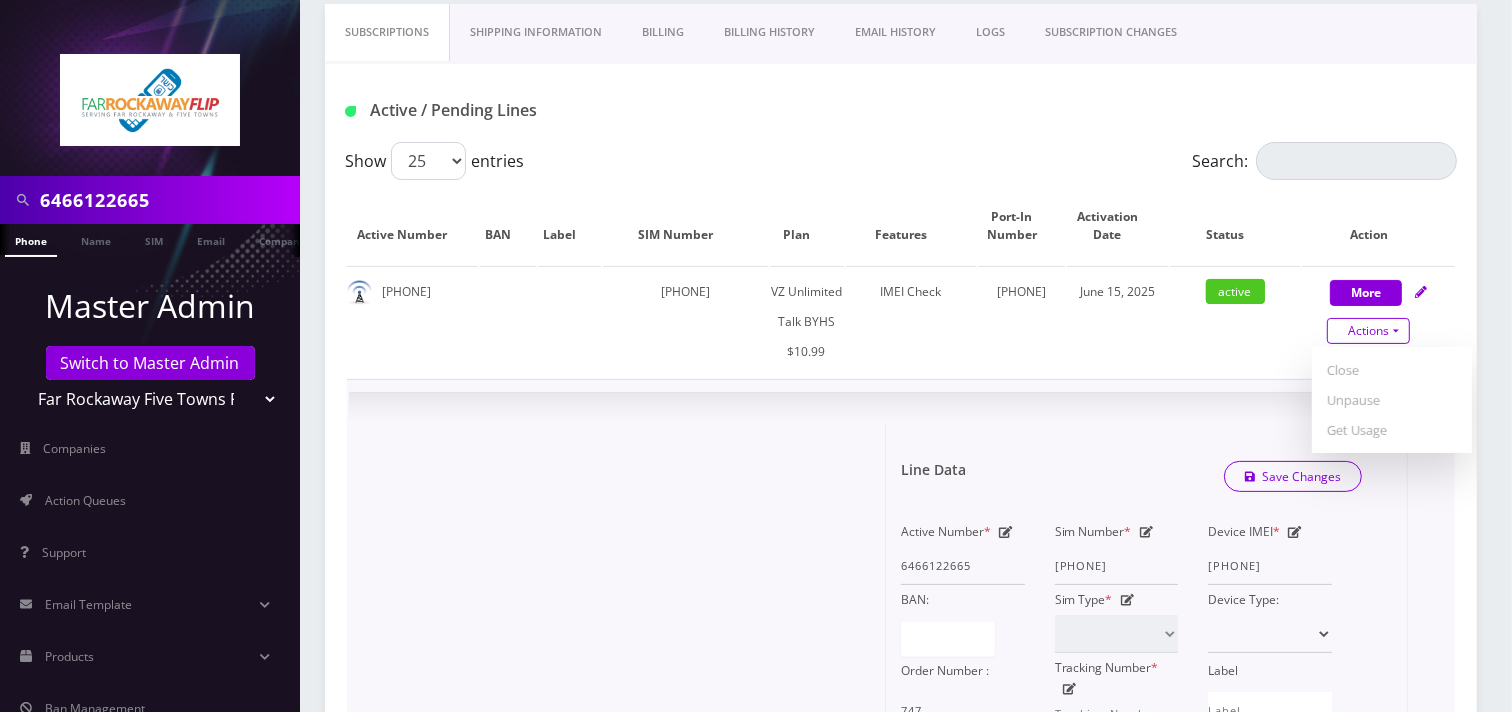 scroll, scrollTop: 437, scrollLeft: 0, axis: vertical 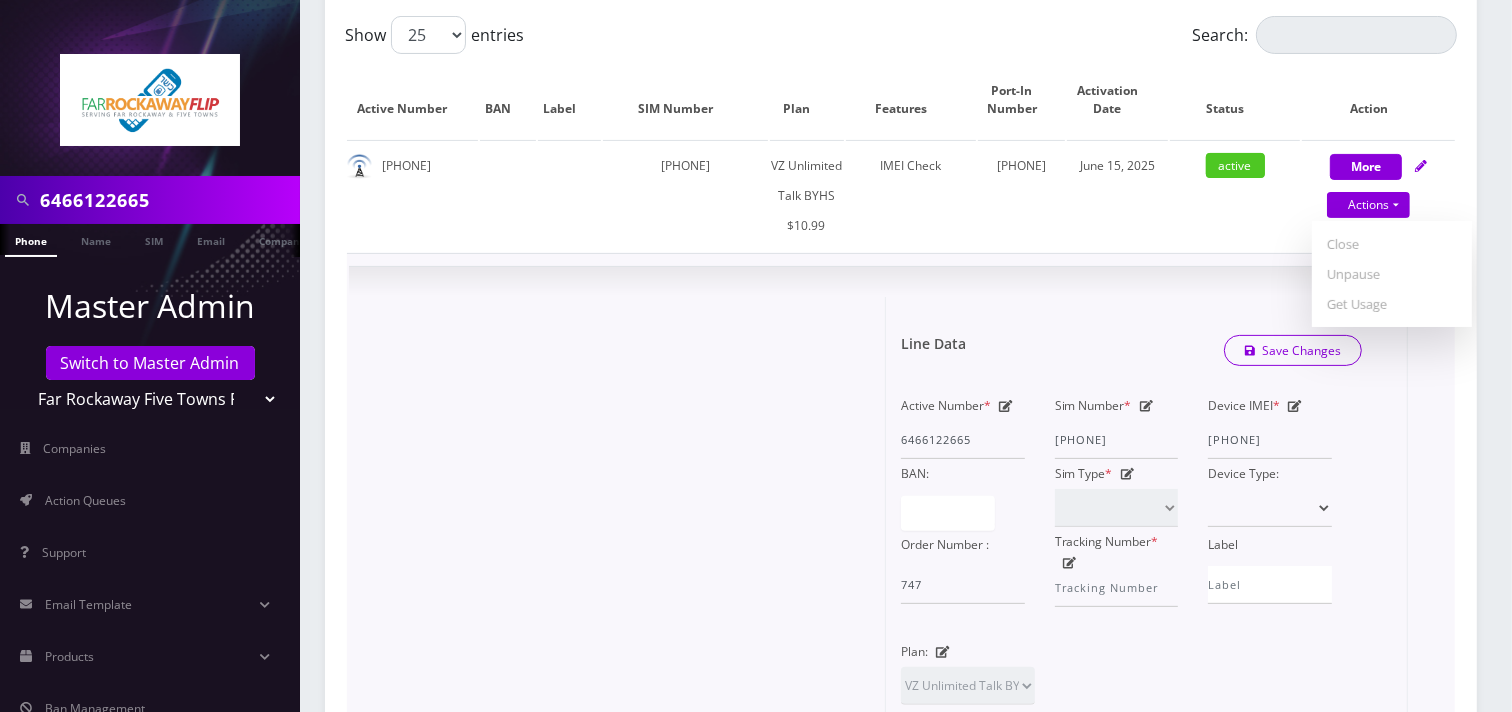 click on "Sim Number  * [PHONE]" at bounding box center [1117, 425] 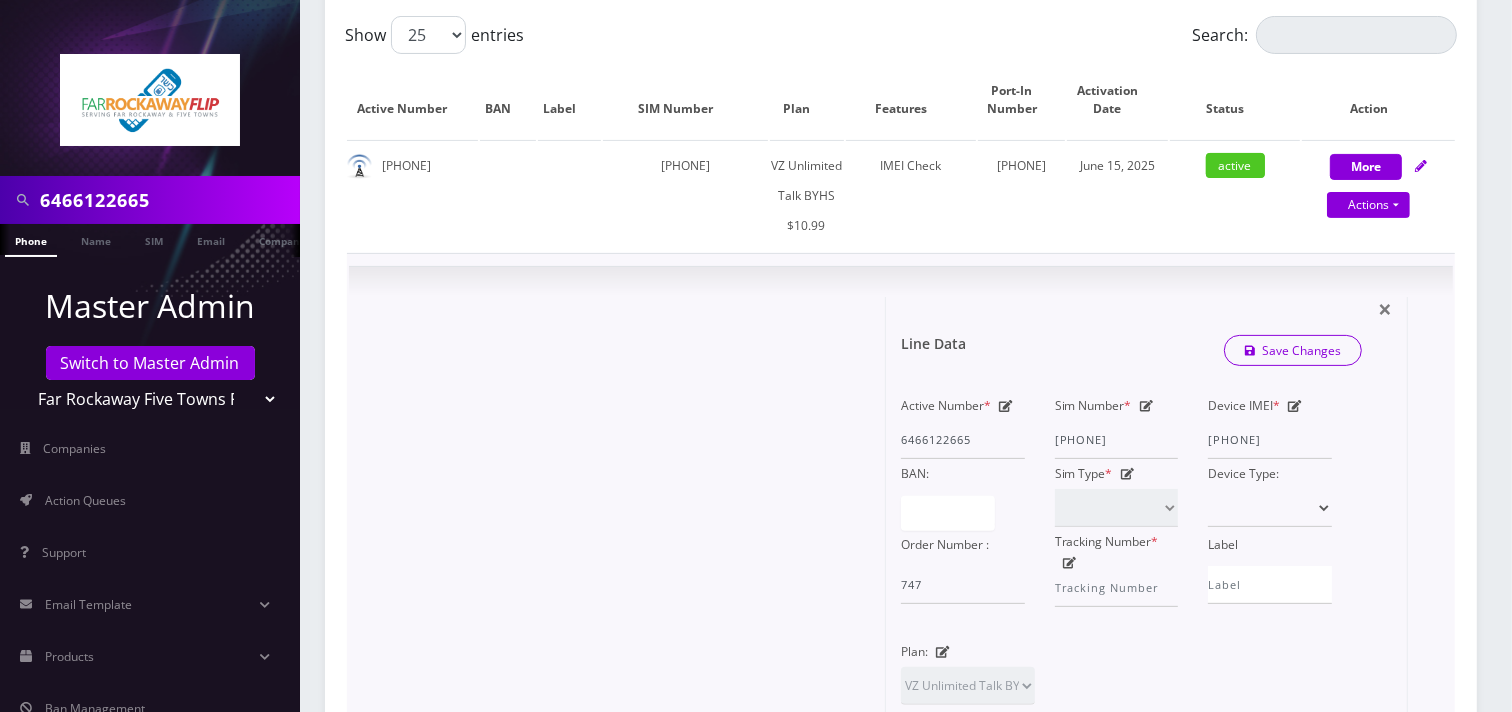 click 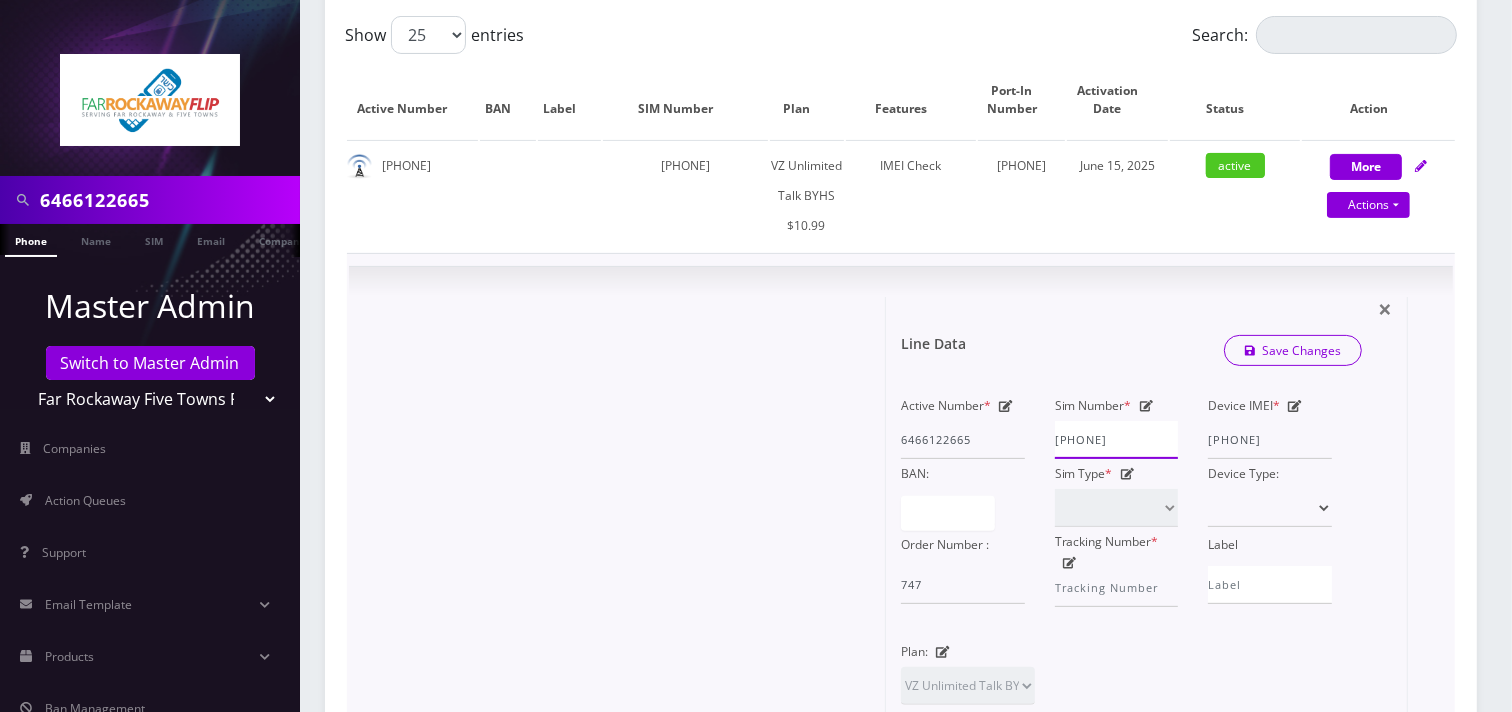 click on "[PHONE]" at bounding box center (1117, 440) 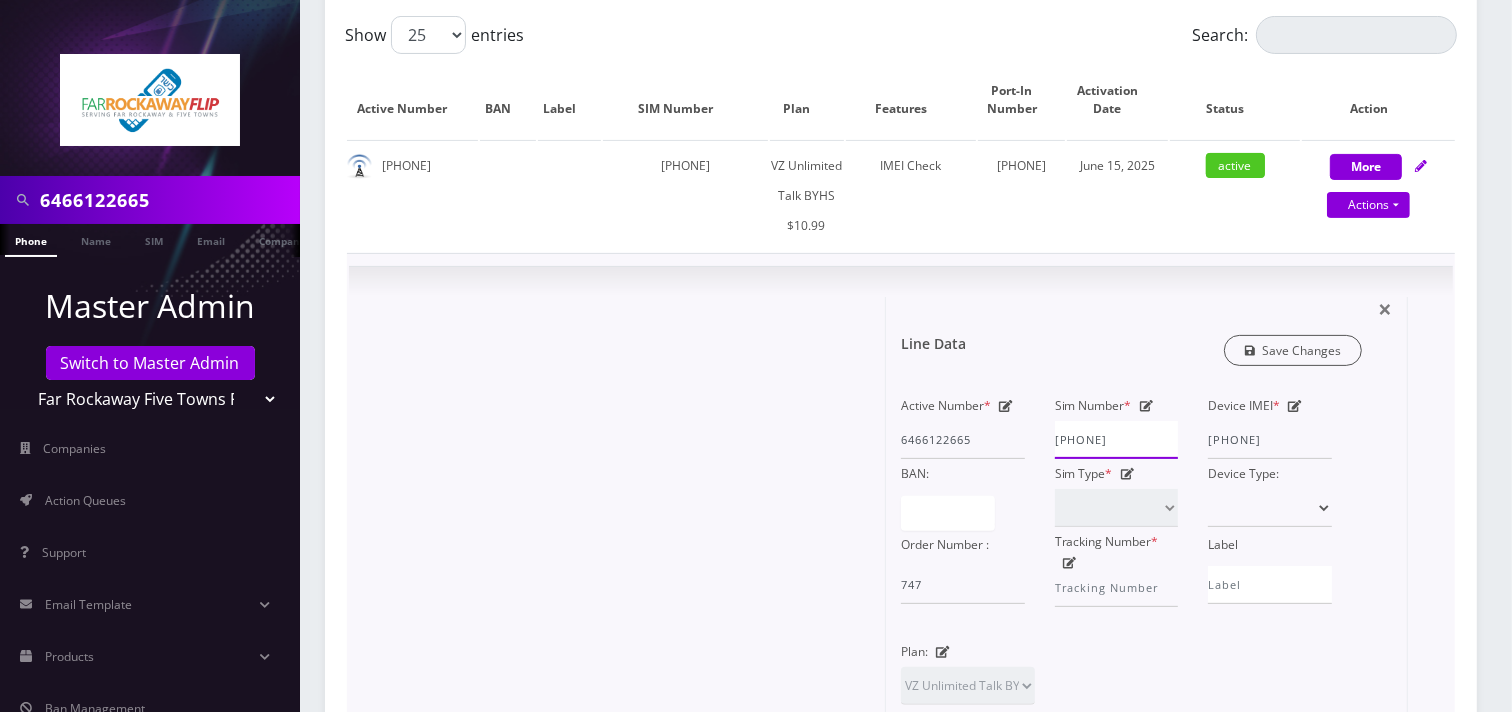 type on "[PHONE]" 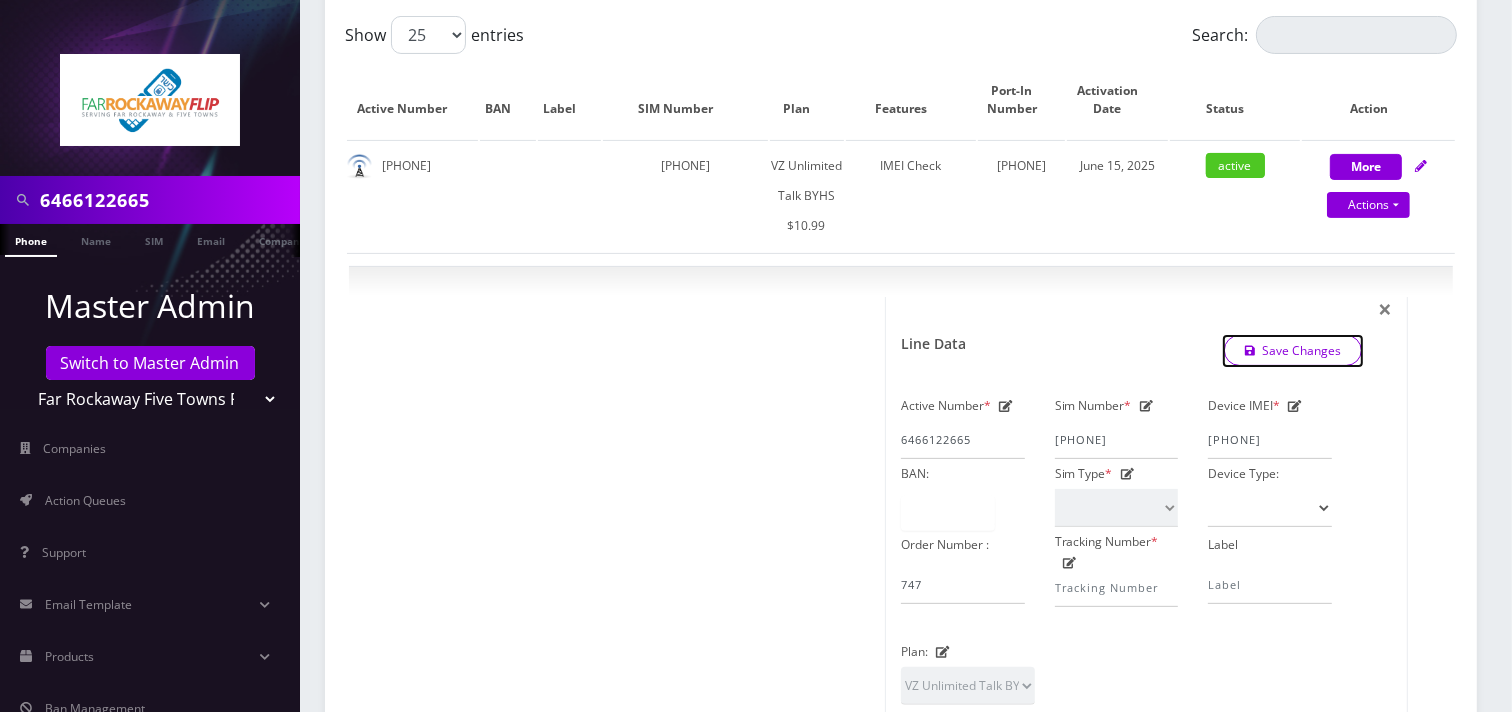 click on "Save Changes" at bounding box center (1293, 350) 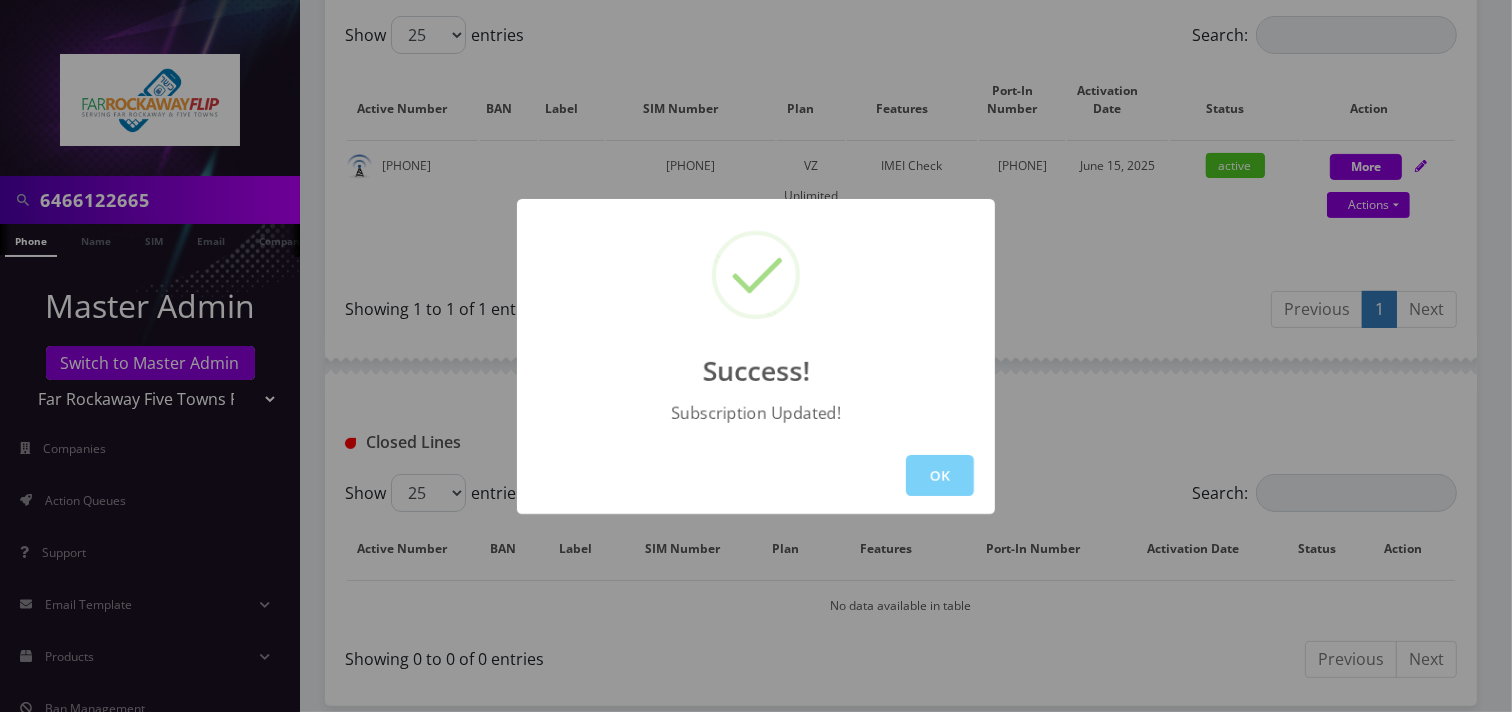 drag, startPoint x: 942, startPoint y: 473, endPoint x: 953, endPoint y: 472, distance: 11.045361 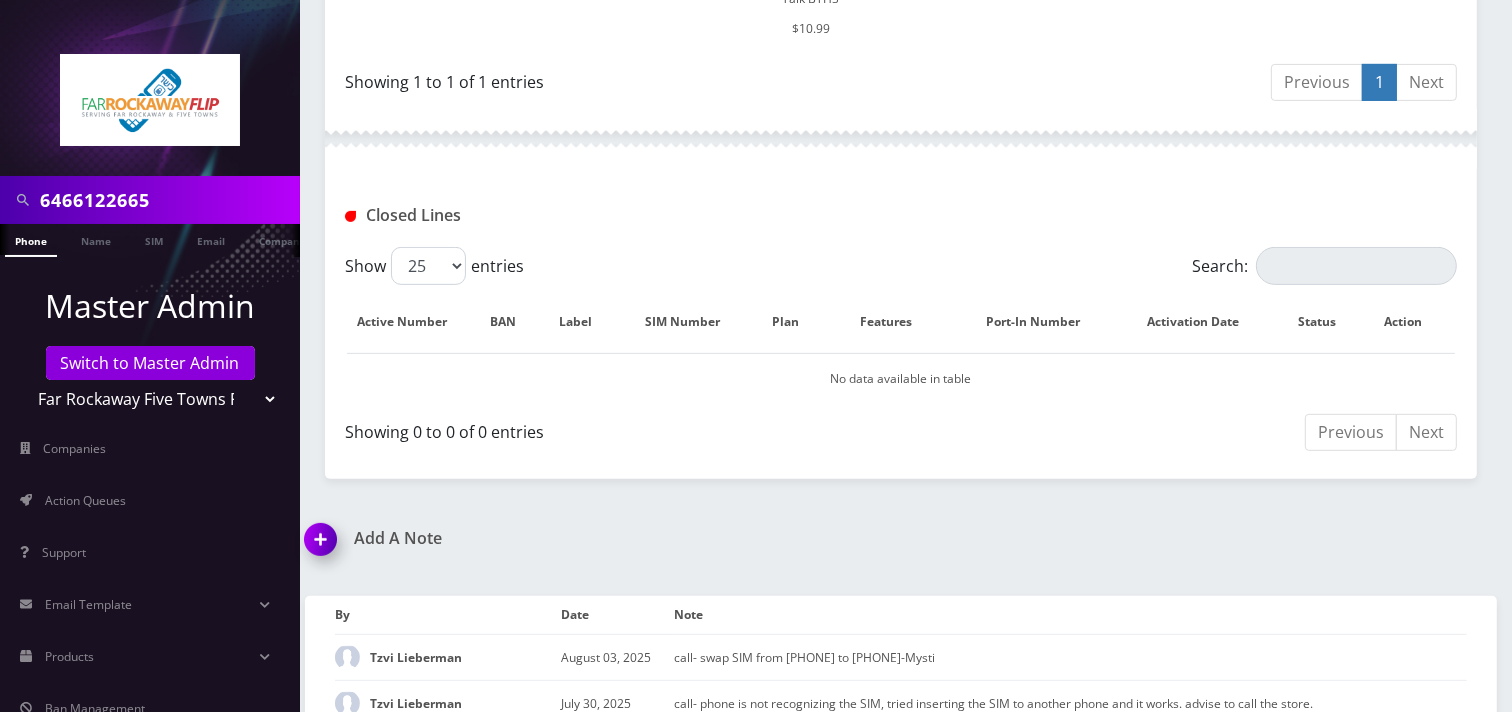 scroll, scrollTop: 690, scrollLeft: 0, axis: vertical 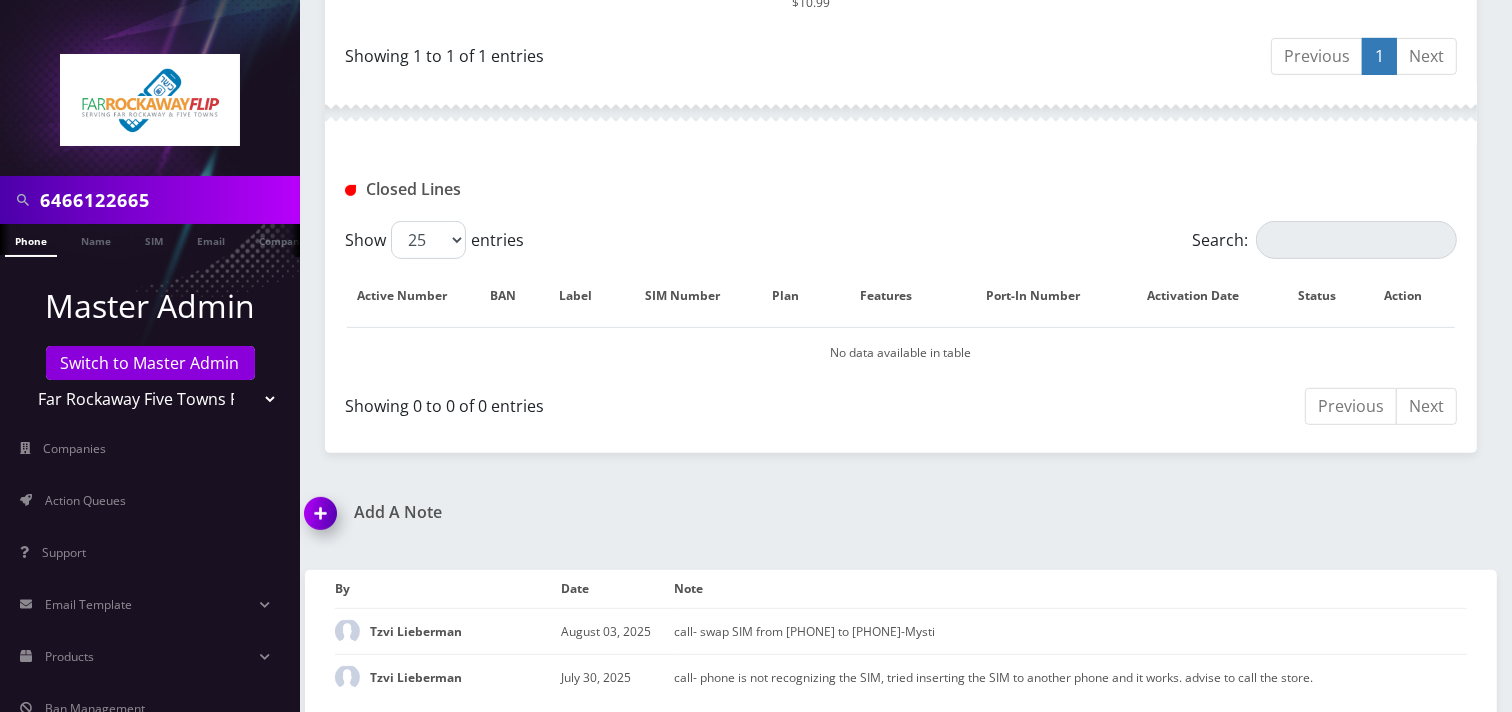 click at bounding box center [324, 520] 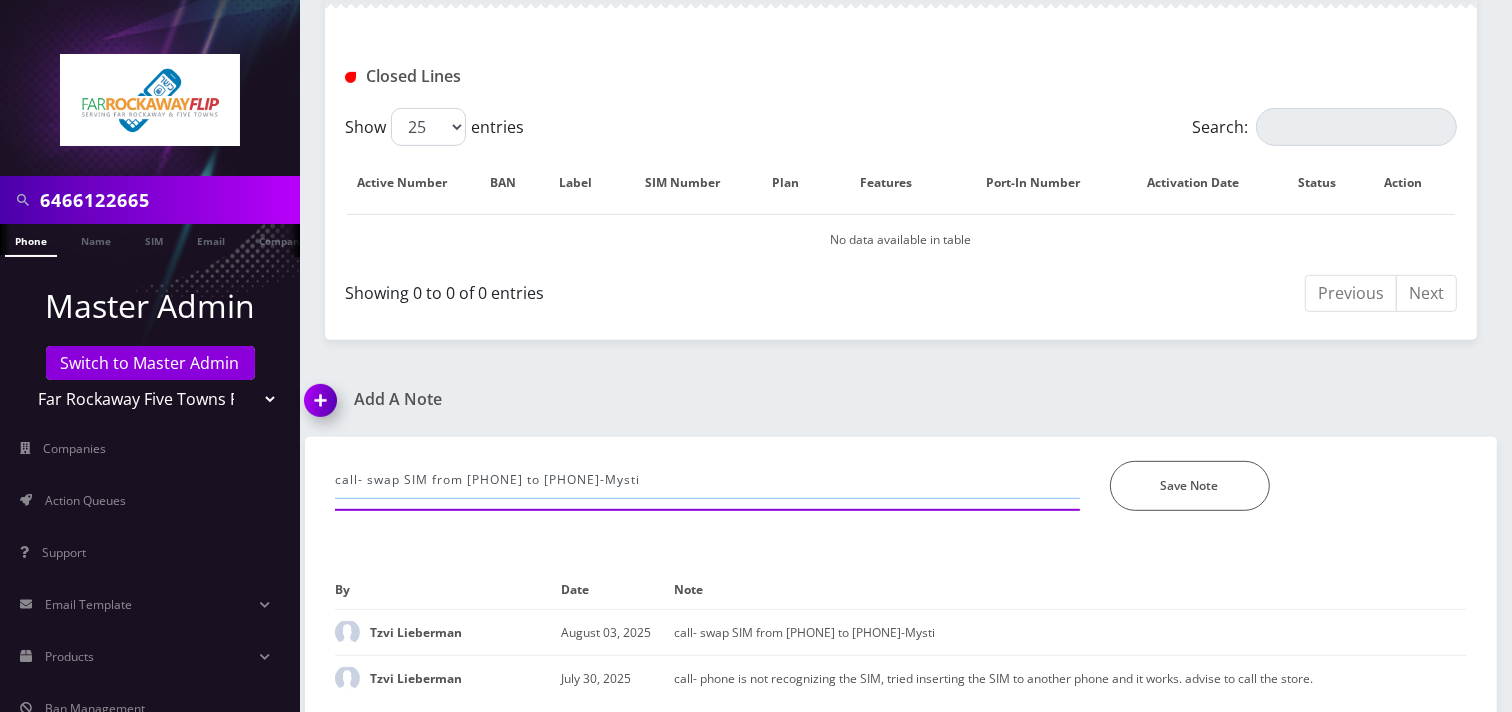 click on "call- swap SIM from [PHONE] to [PHONE]-Mysti" at bounding box center (707, 480) 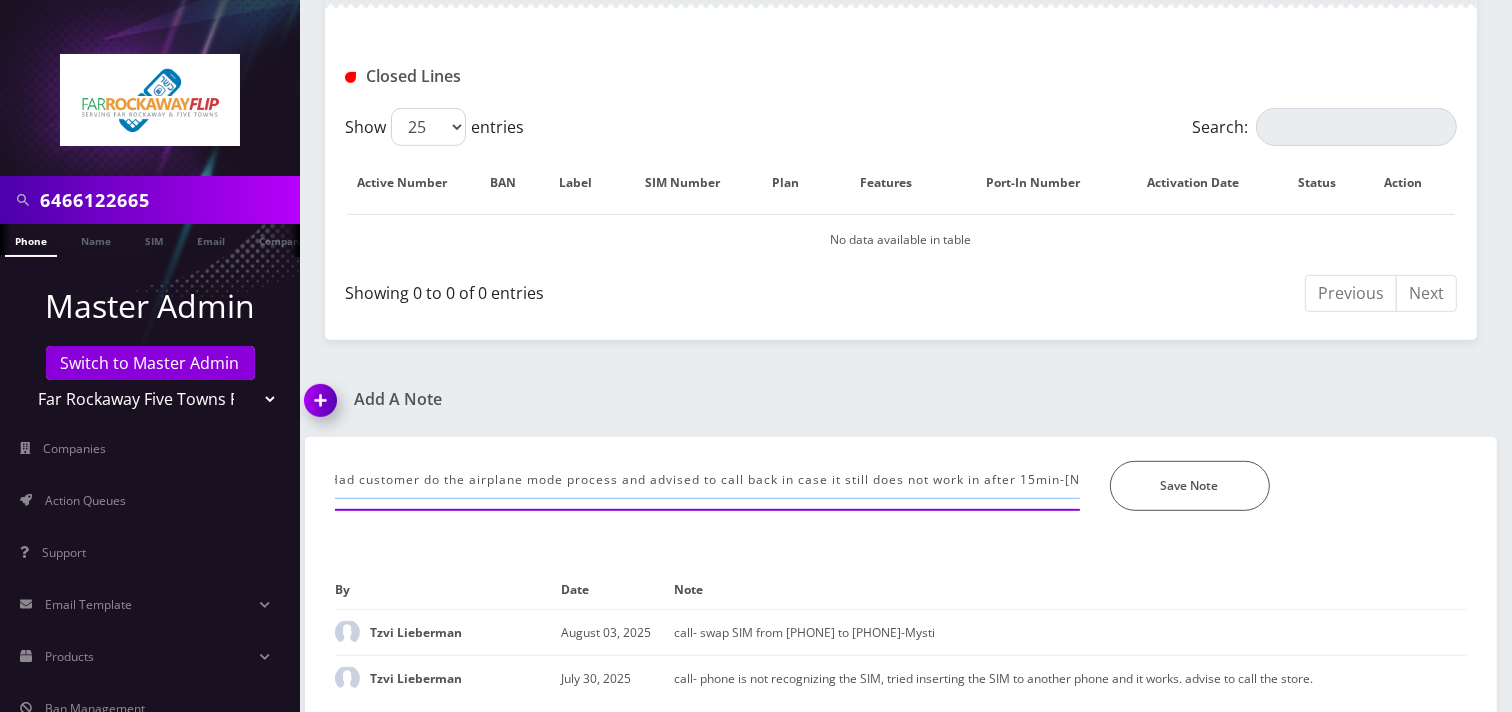 scroll, scrollTop: 0, scrollLeft: 306, axis: horizontal 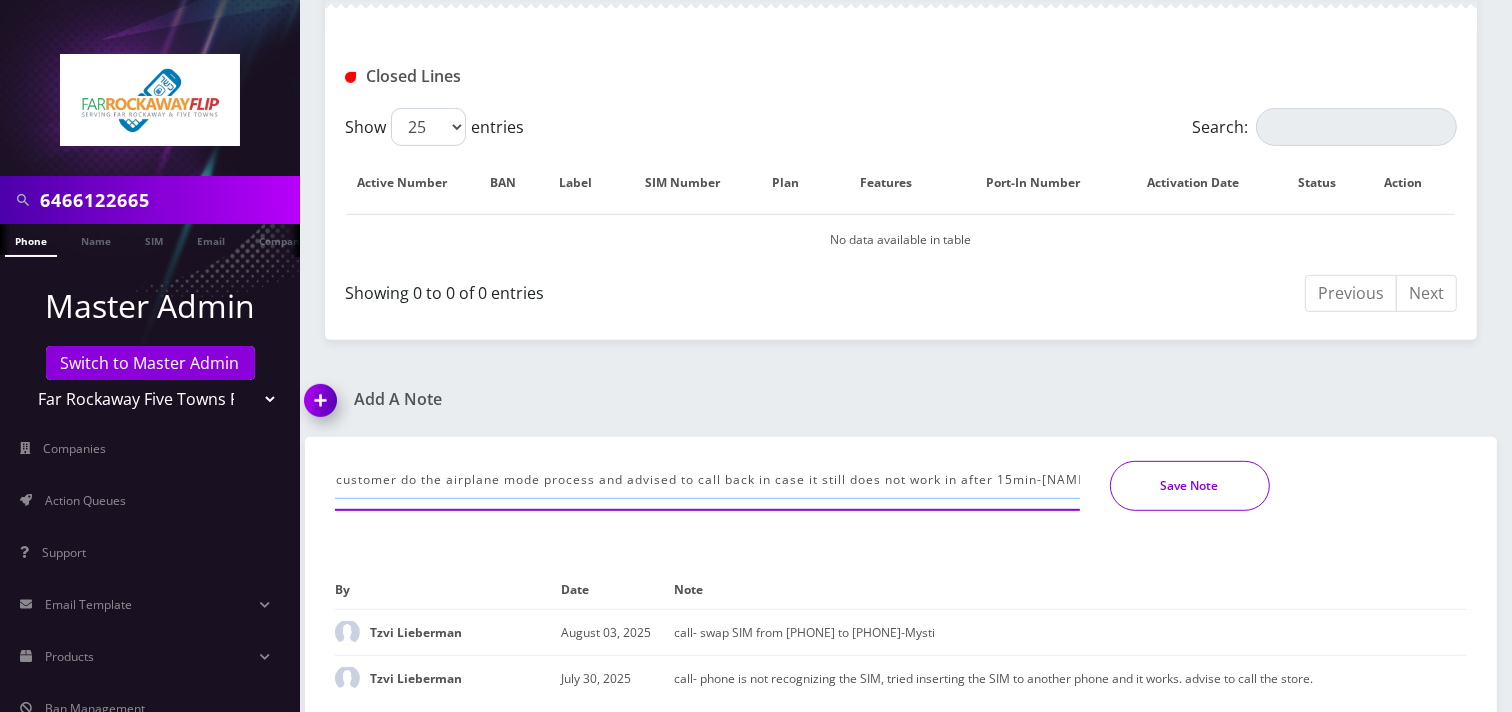 type on "Chatted Selectel and SIM is indeed active. Had customer do the airplane mode process and advised to call back in case it still does not work in after 15min-[NAME]" 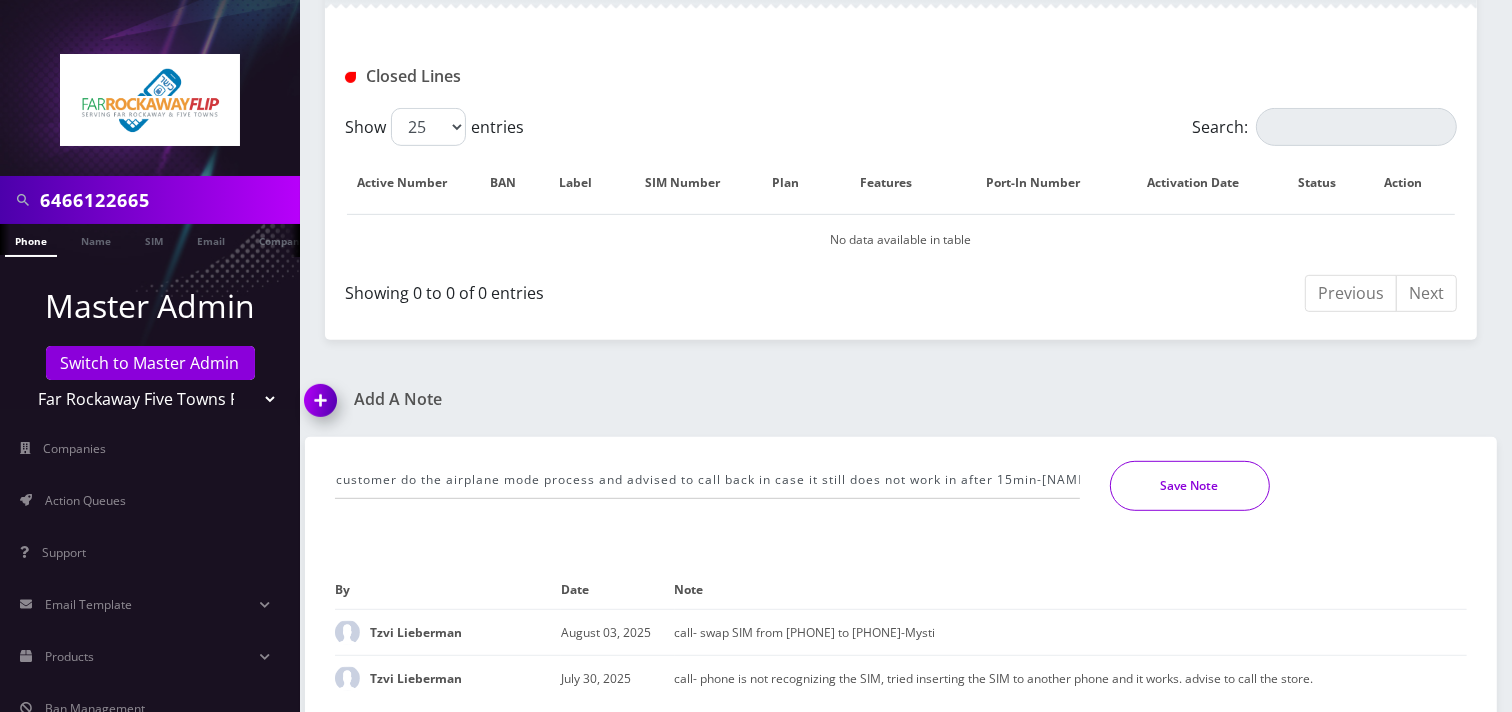 click on "Save Note" at bounding box center [1190, 486] 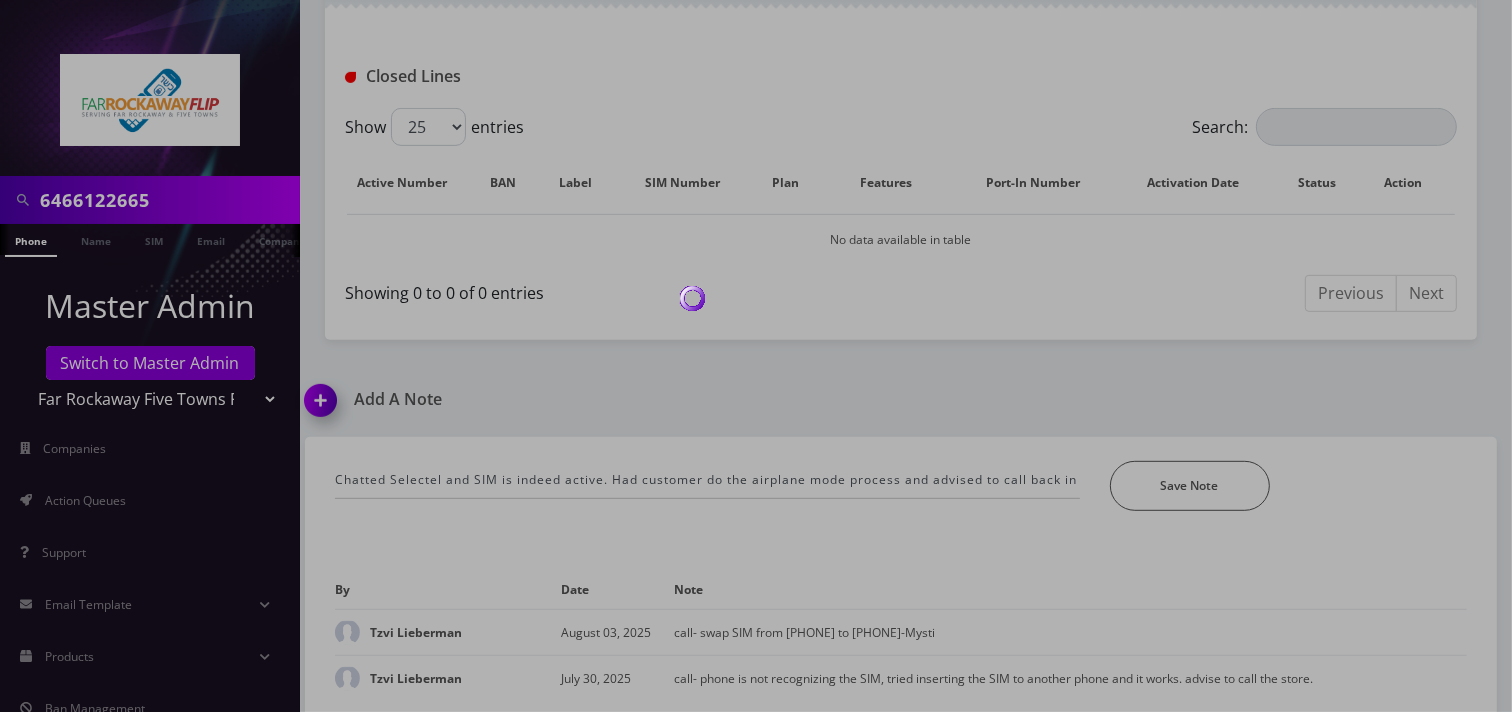 scroll, scrollTop: 761, scrollLeft: 0, axis: vertical 